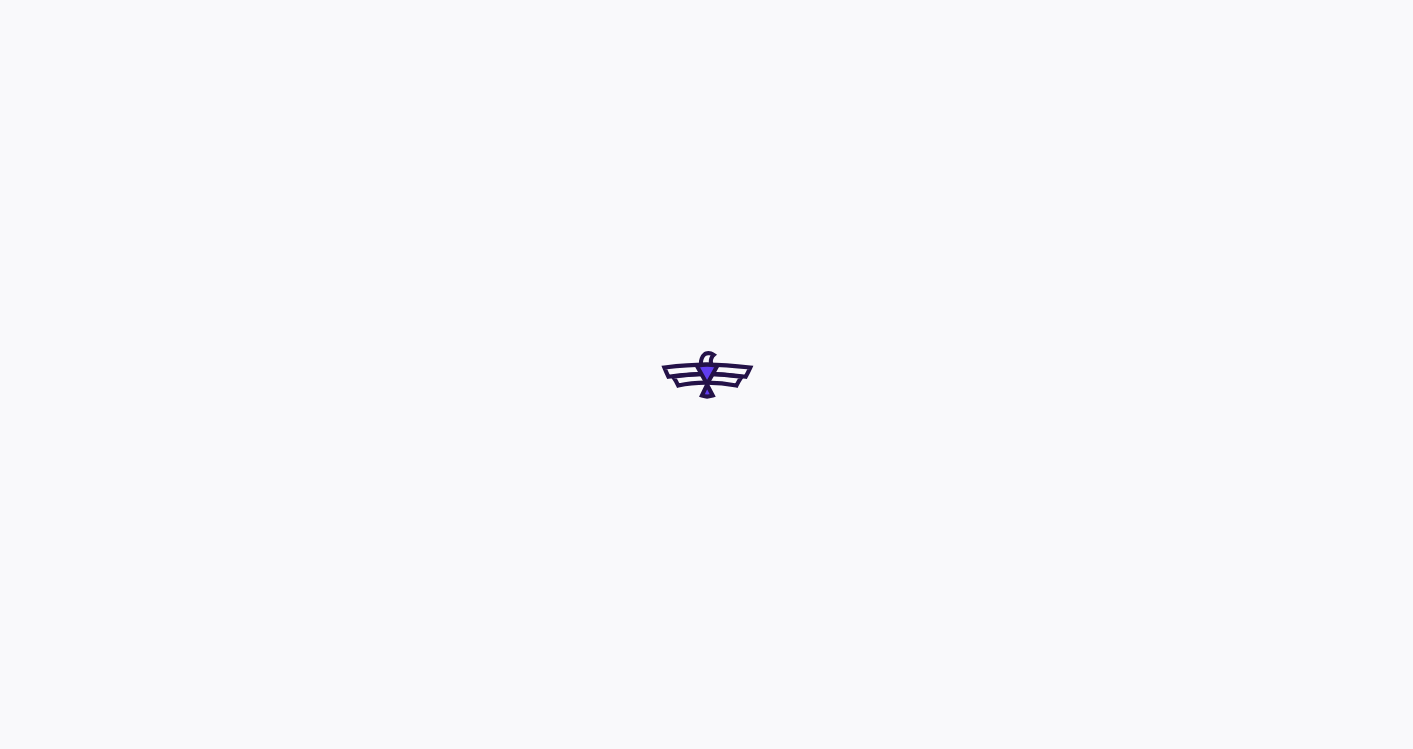 scroll, scrollTop: 0, scrollLeft: 0, axis: both 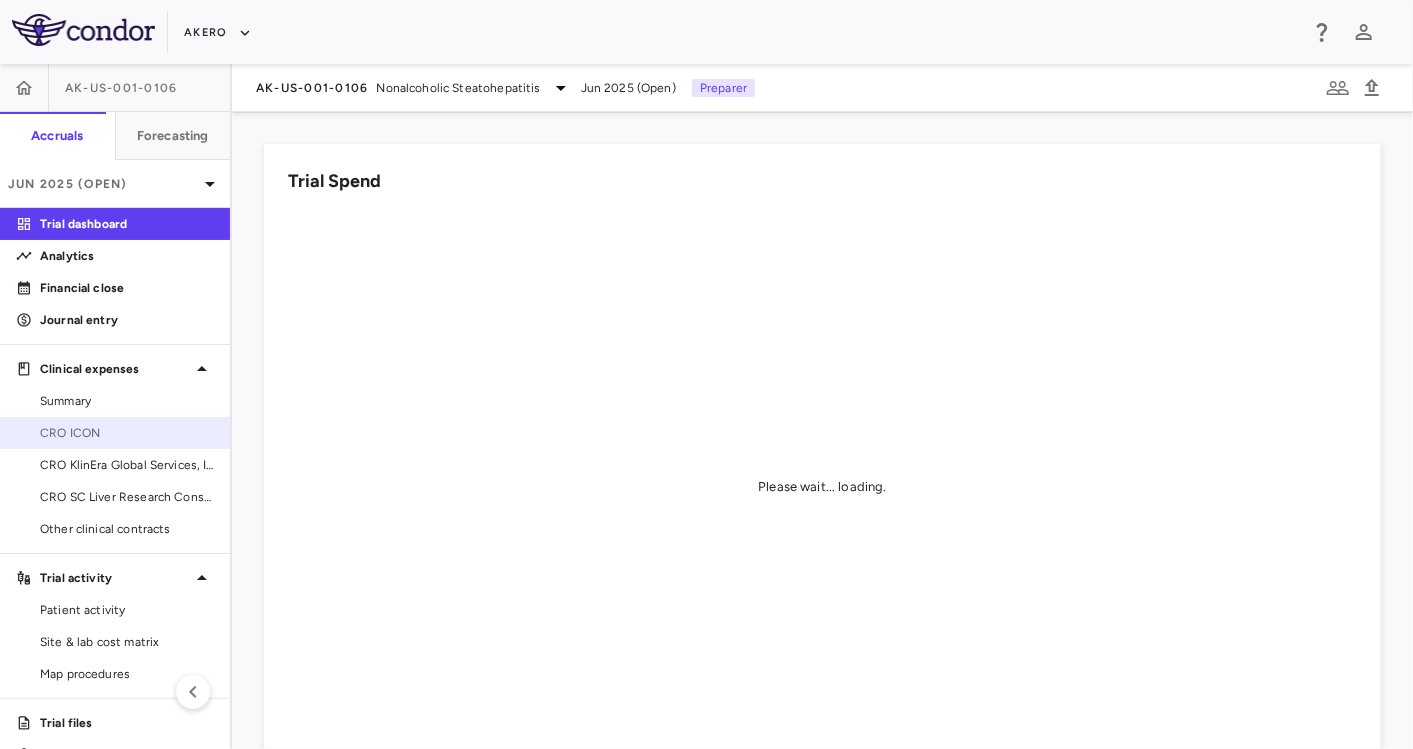 click on "CRO ICON" at bounding box center (115, 433) 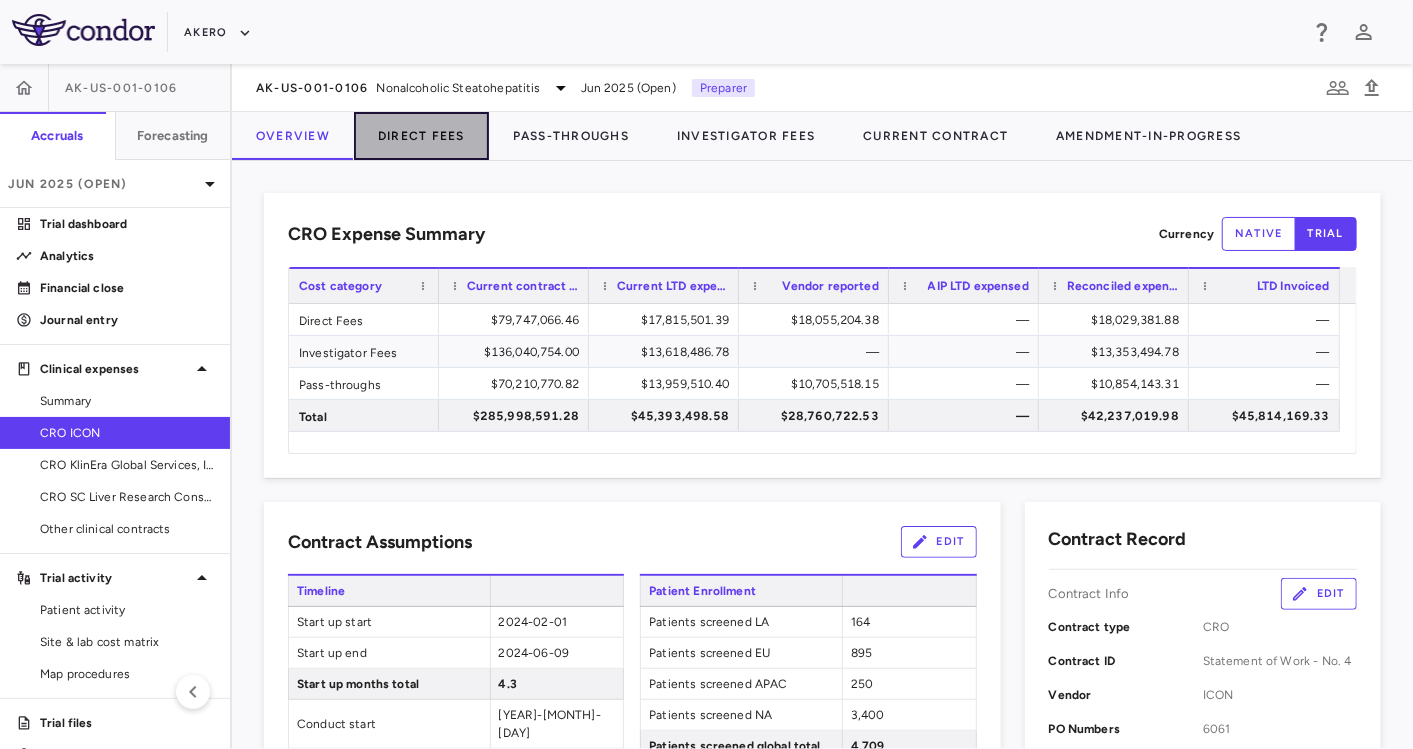 click on "Direct Fees" at bounding box center (421, 136) 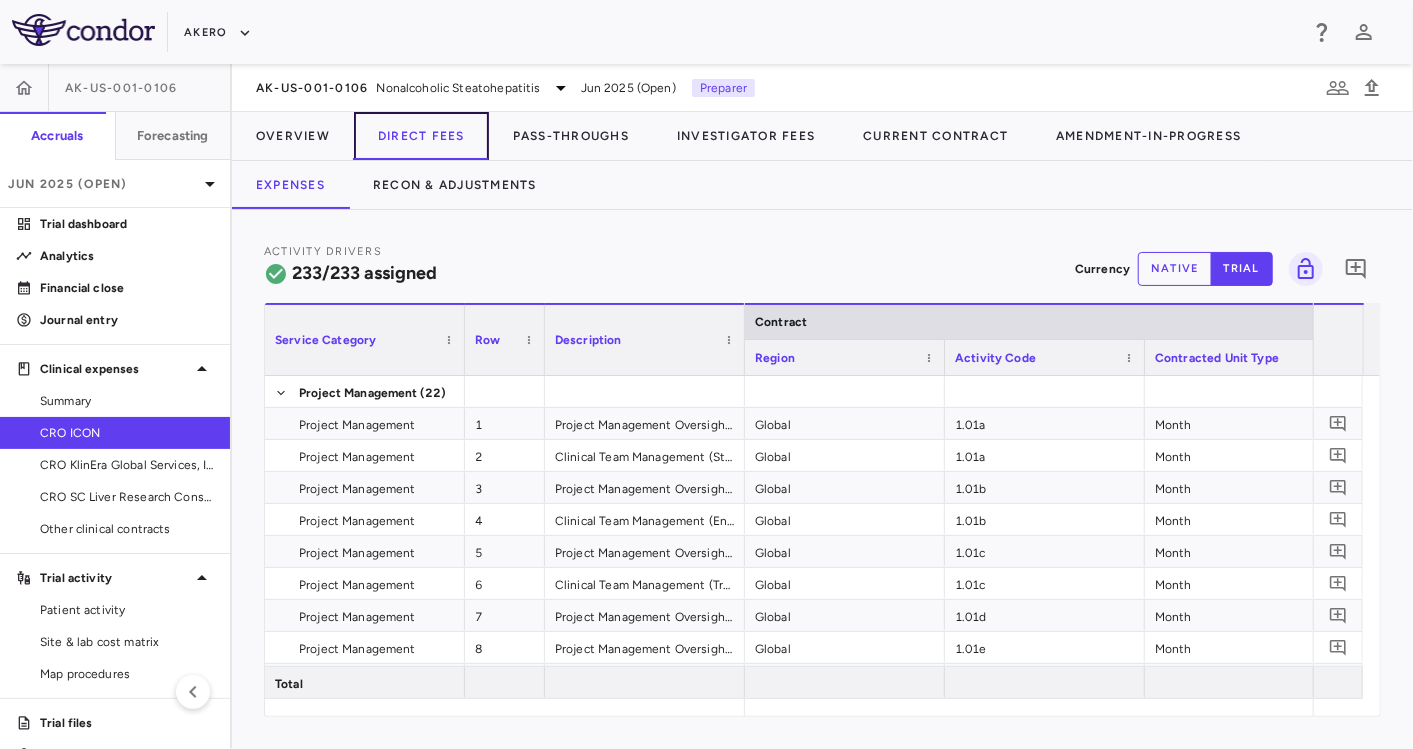 type 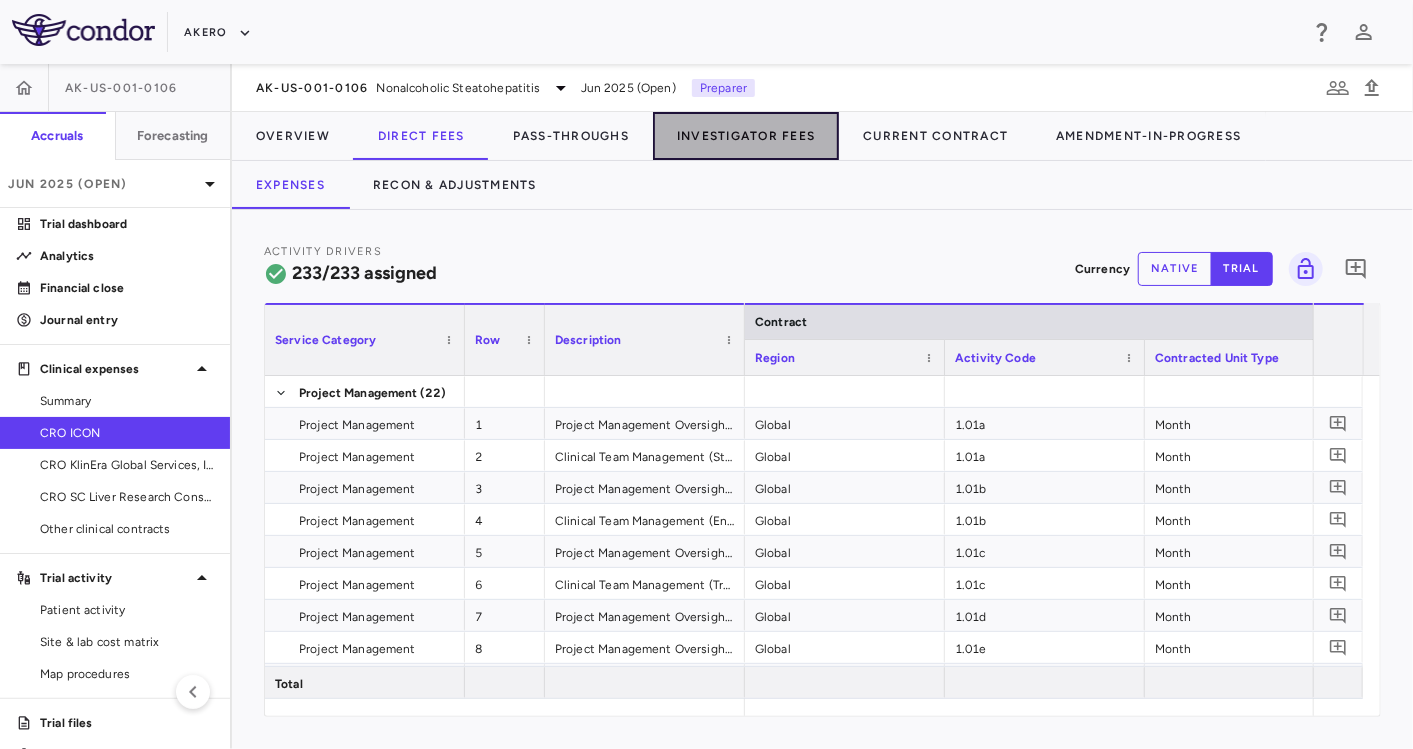 click on "Investigator Fees" at bounding box center [746, 136] 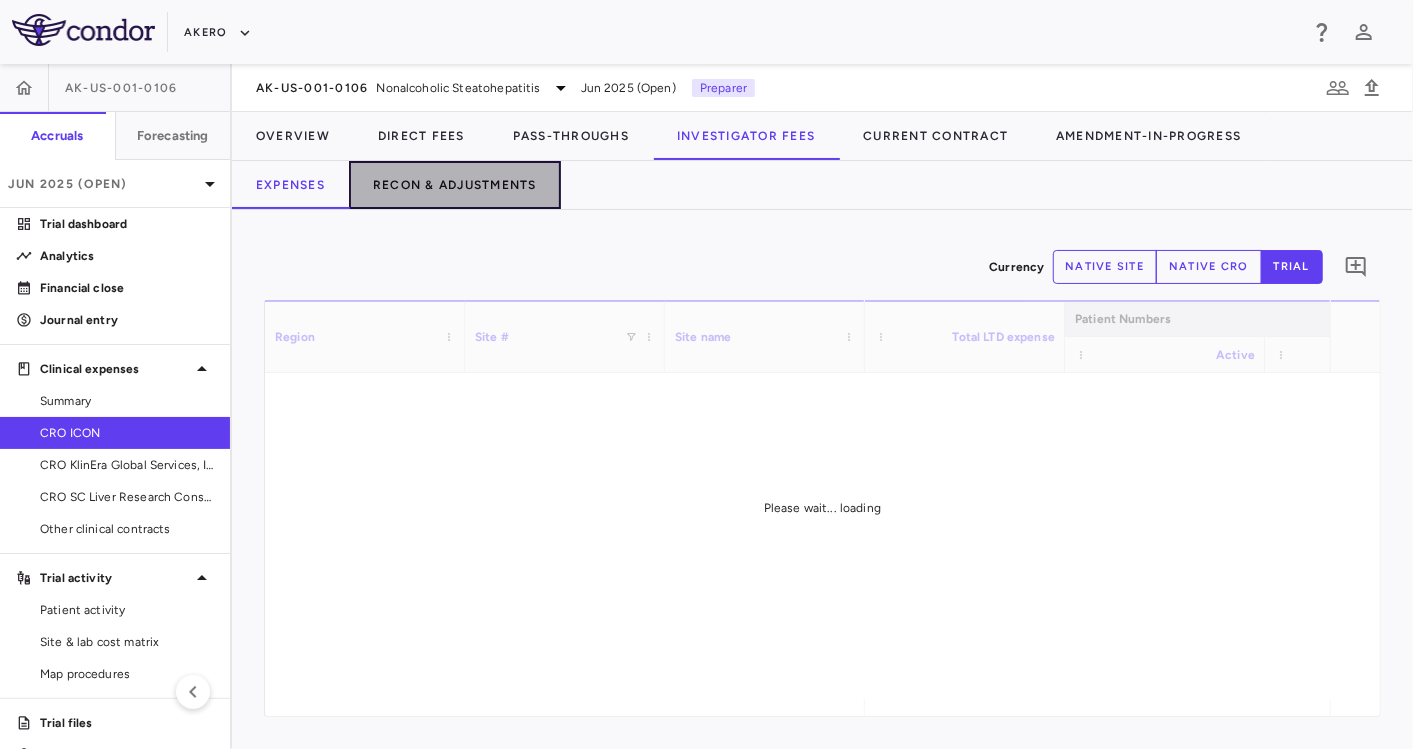 click on "Recon & Adjustments" at bounding box center (455, 185) 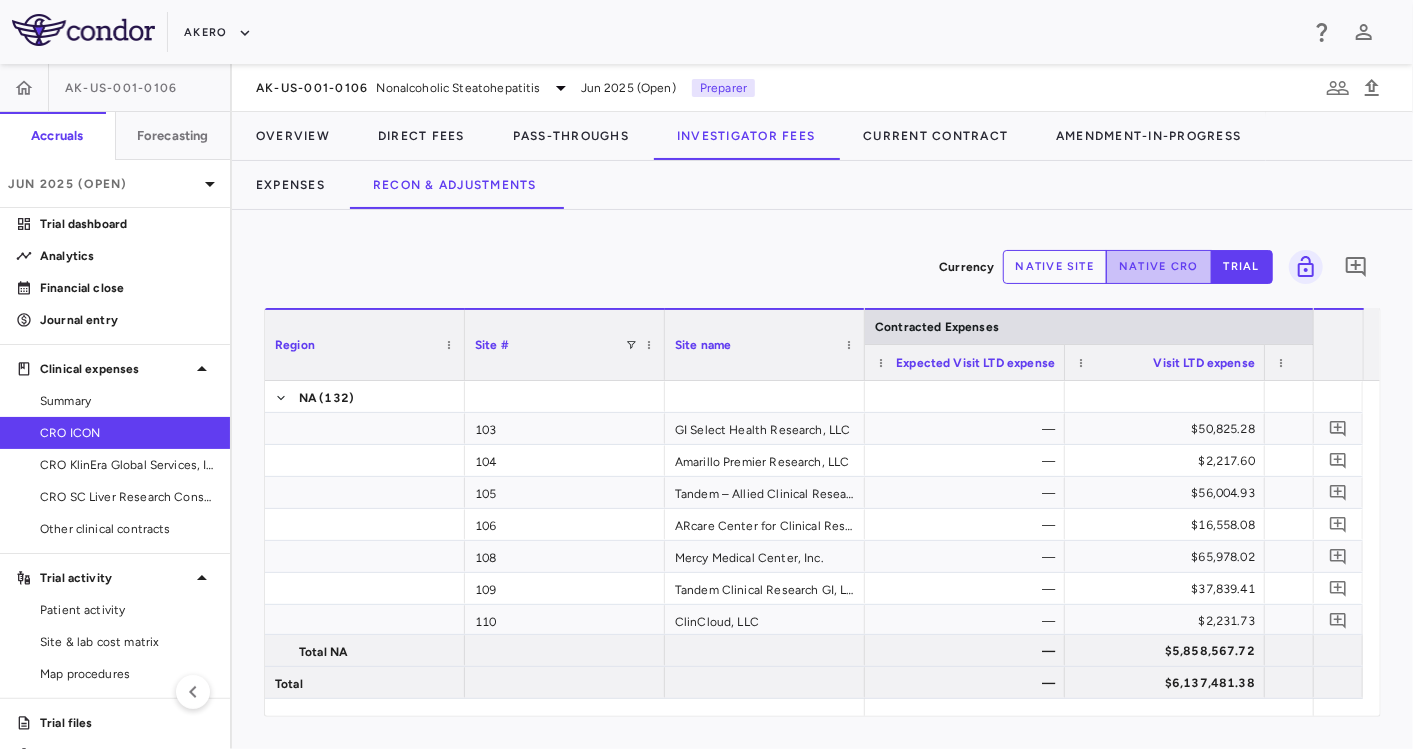 click on "native cro" at bounding box center [1159, 267] 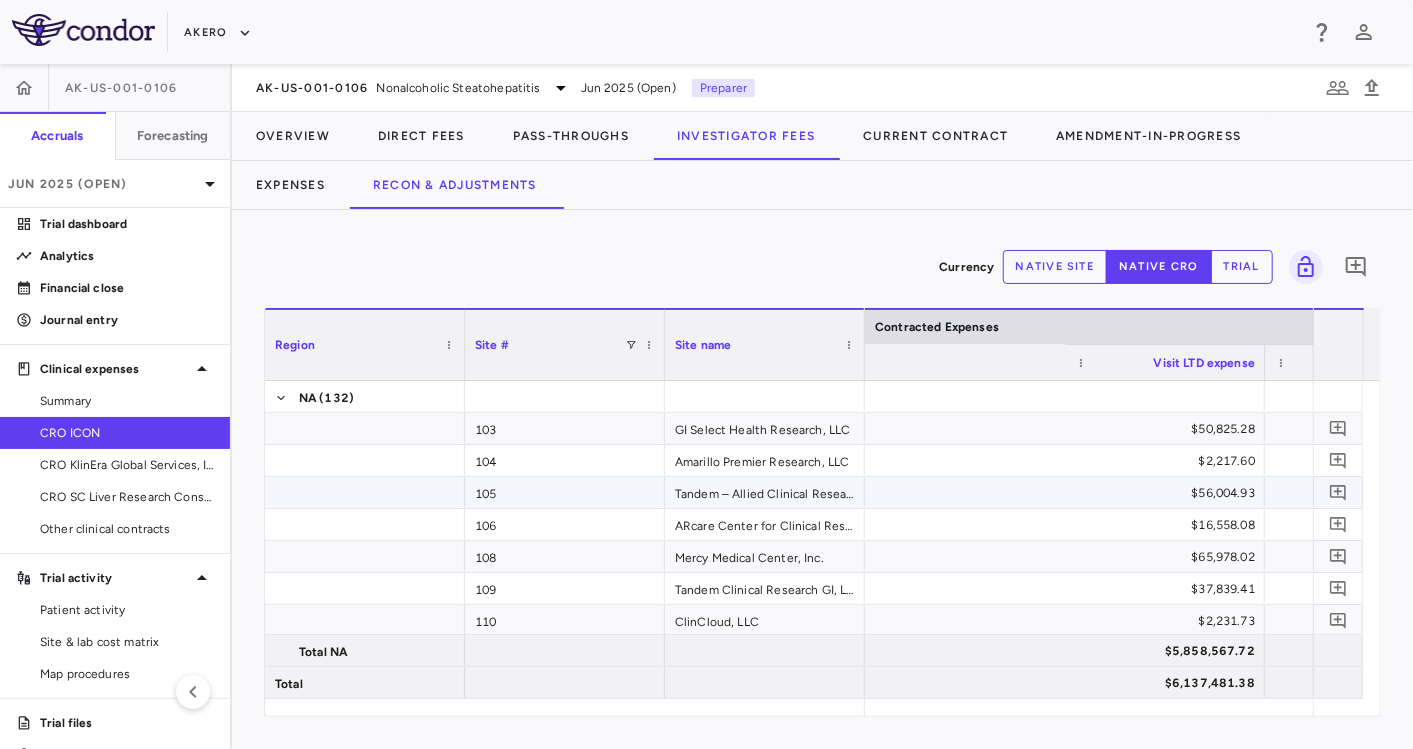 scroll, scrollTop: 0, scrollLeft: 582, axis: horizontal 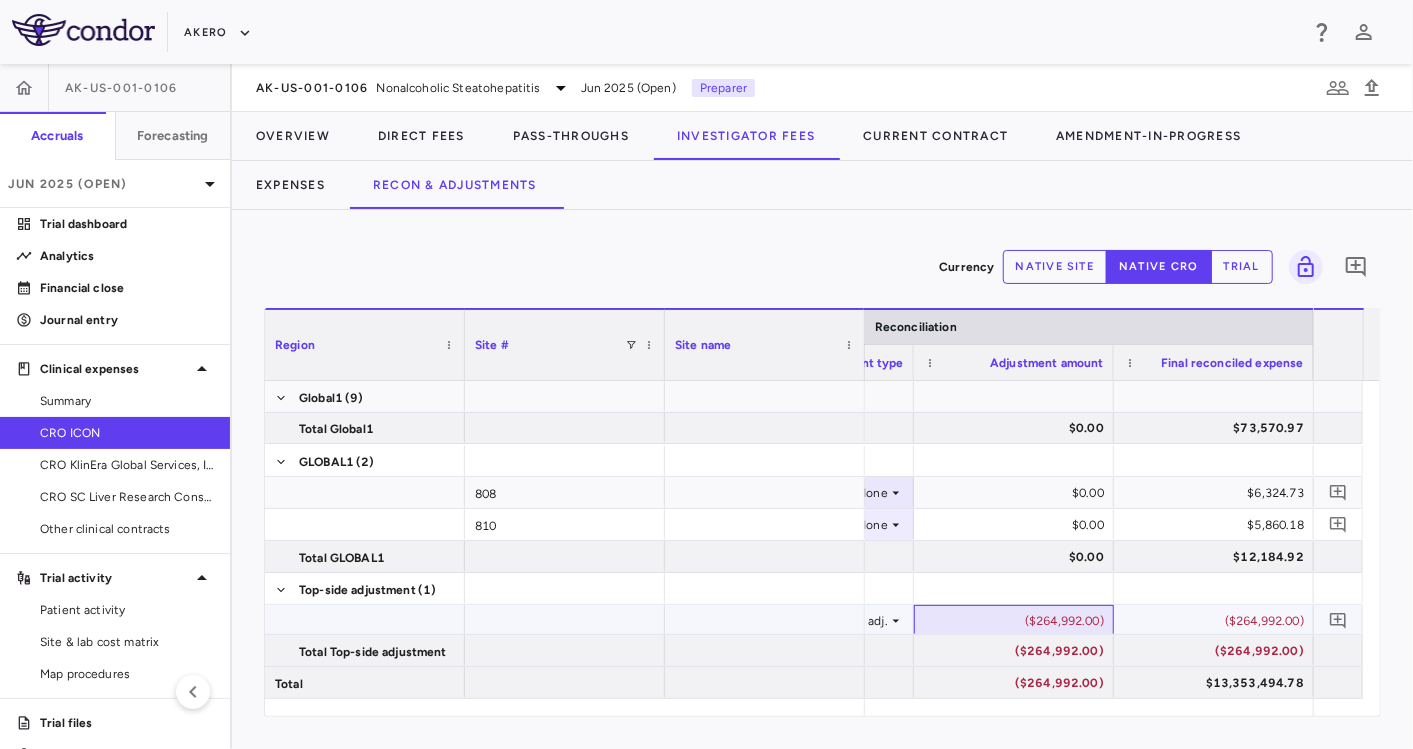 click on "($264,992.00)" at bounding box center [1018, 621] 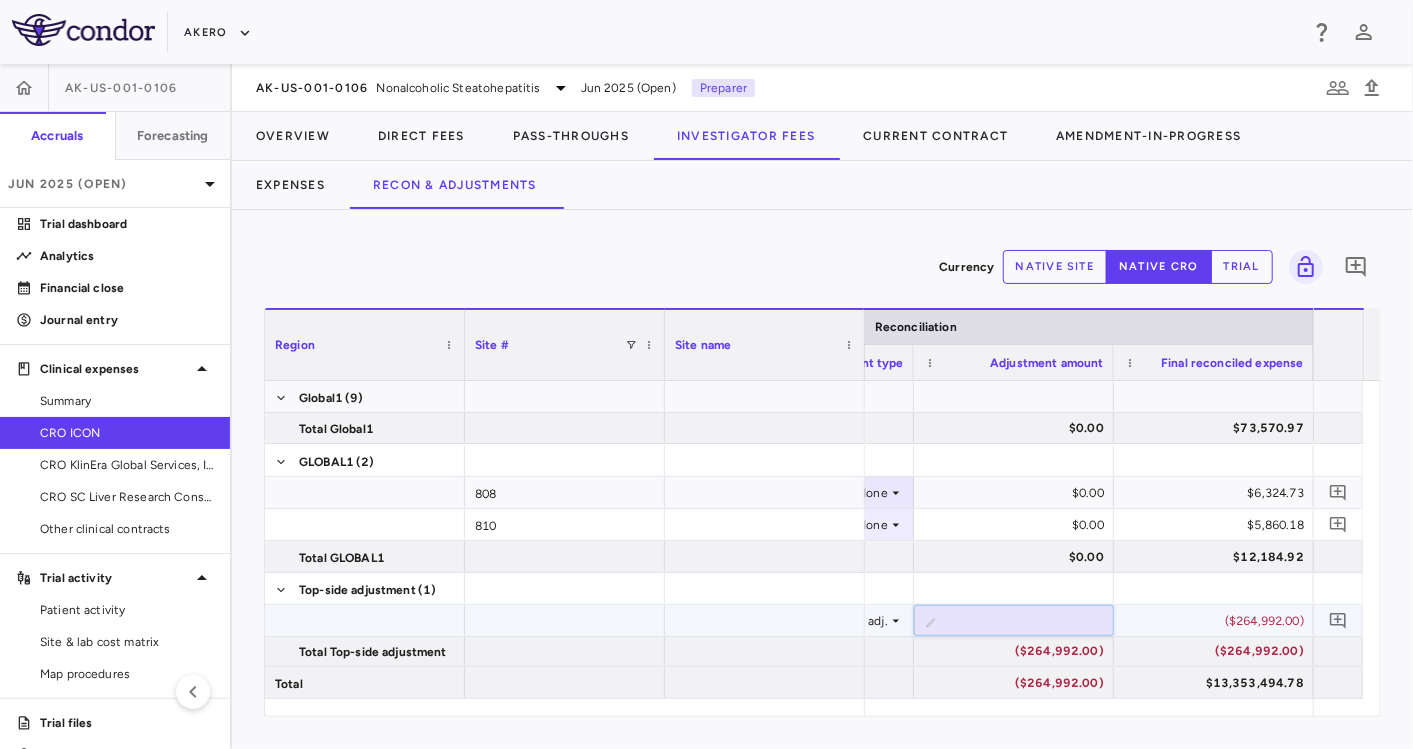 click on "*******" at bounding box center (1029, 622) 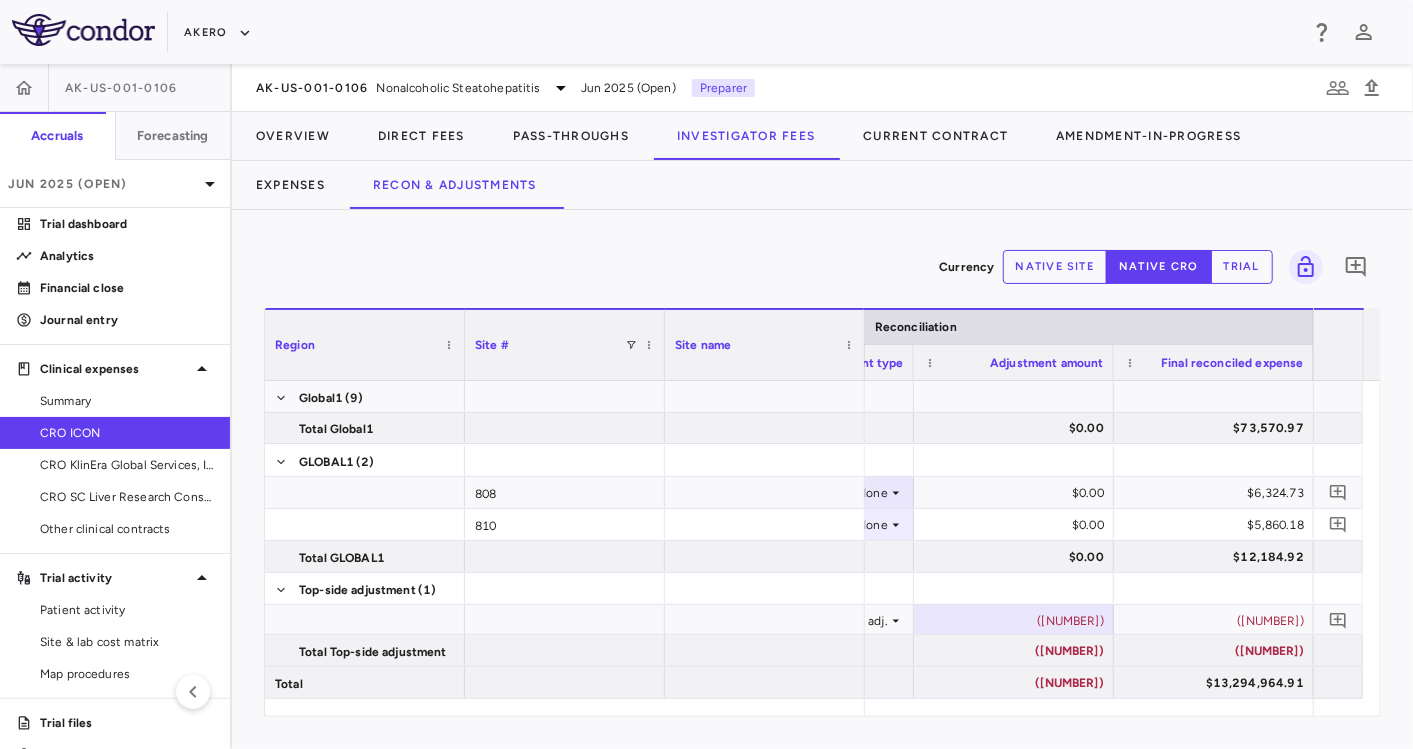 click on "Currency native site native cro trial 0
Region
Drag here to set column labels
Region
Site #
Site name to" at bounding box center (822, 479) 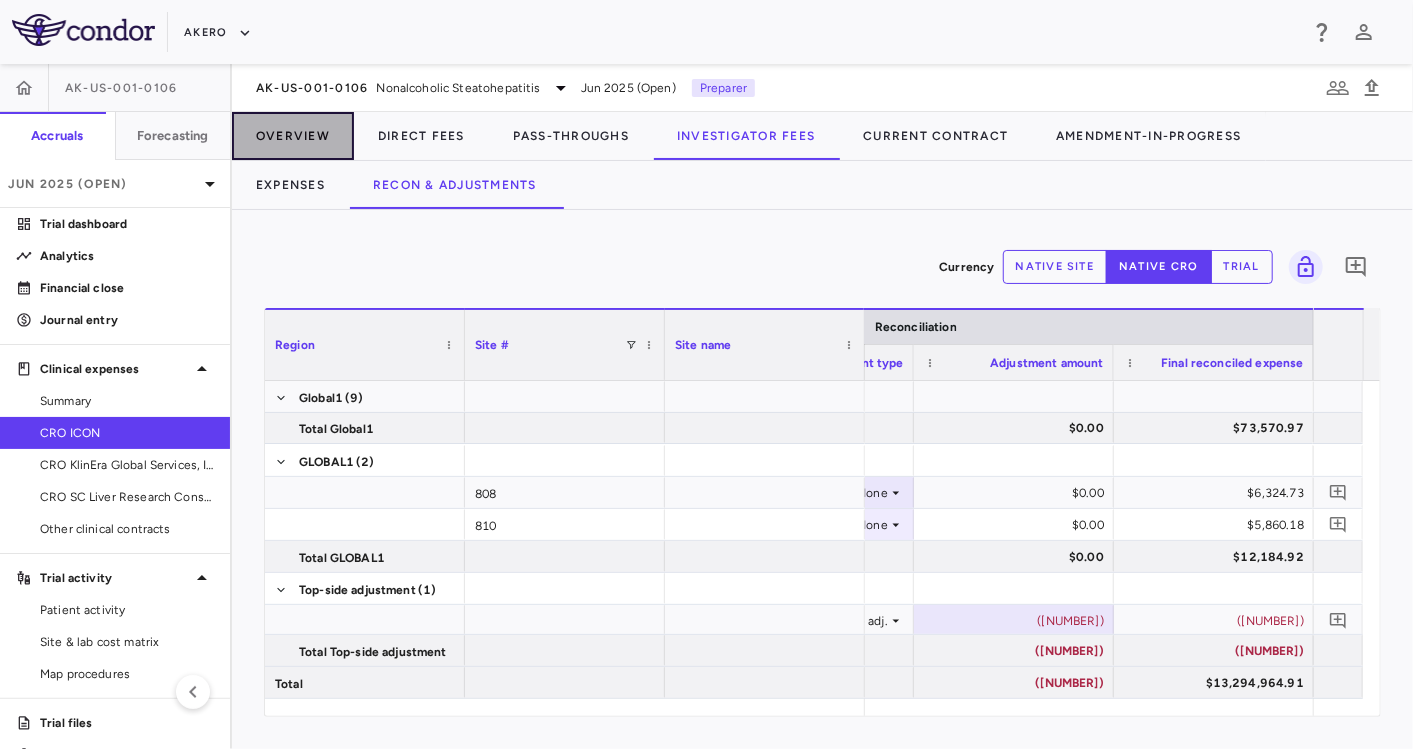 click on "Overview" at bounding box center (293, 136) 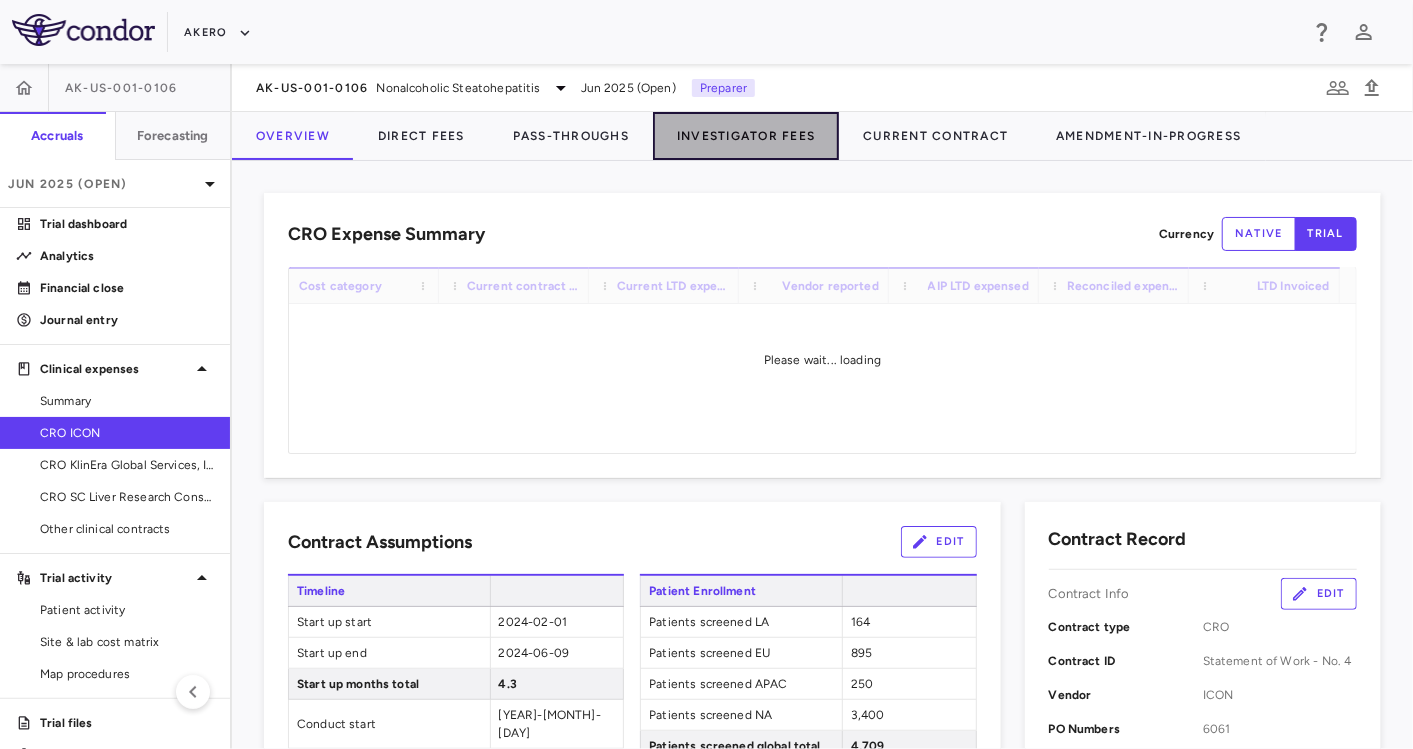 click on "Investigator Fees" at bounding box center [746, 136] 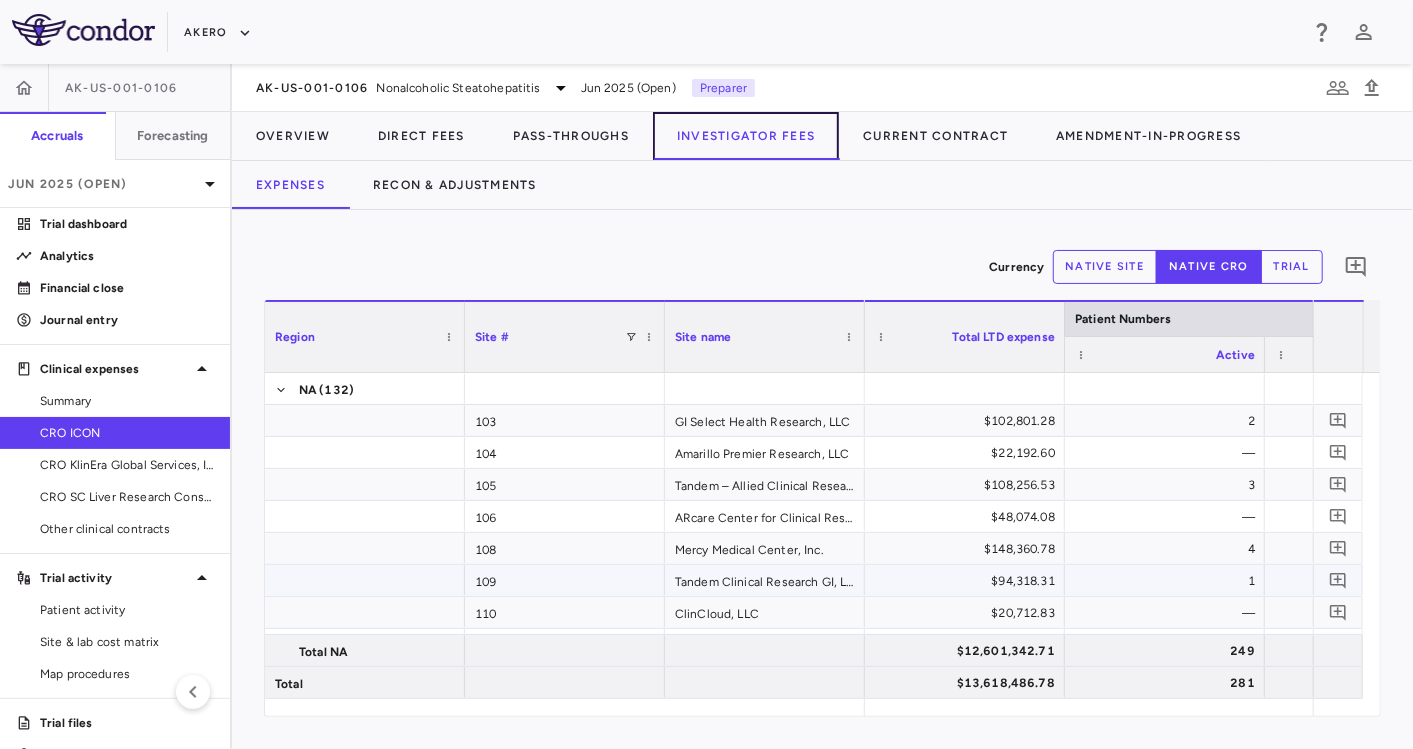 scroll, scrollTop: 165, scrollLeft: 0, axis: vertical 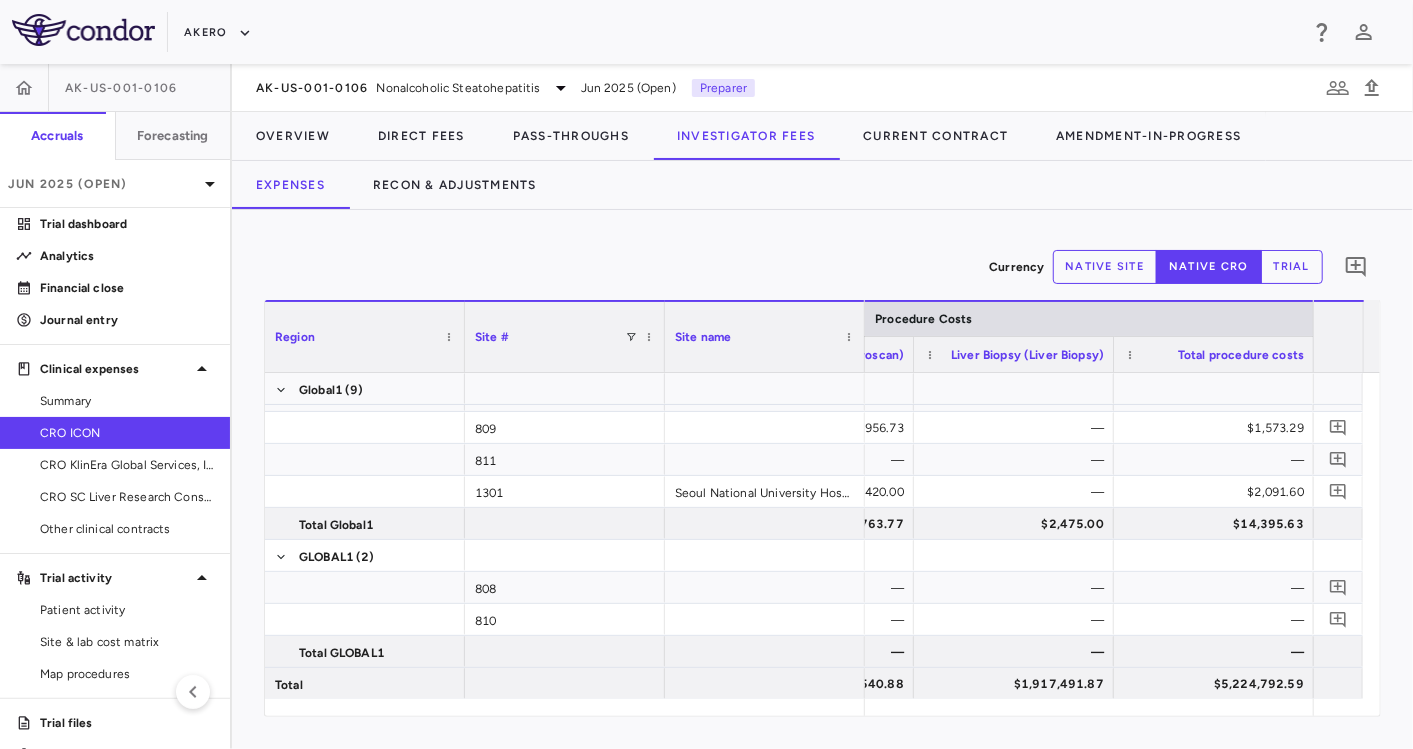click on "native site" at bounding box center (1105, 267) 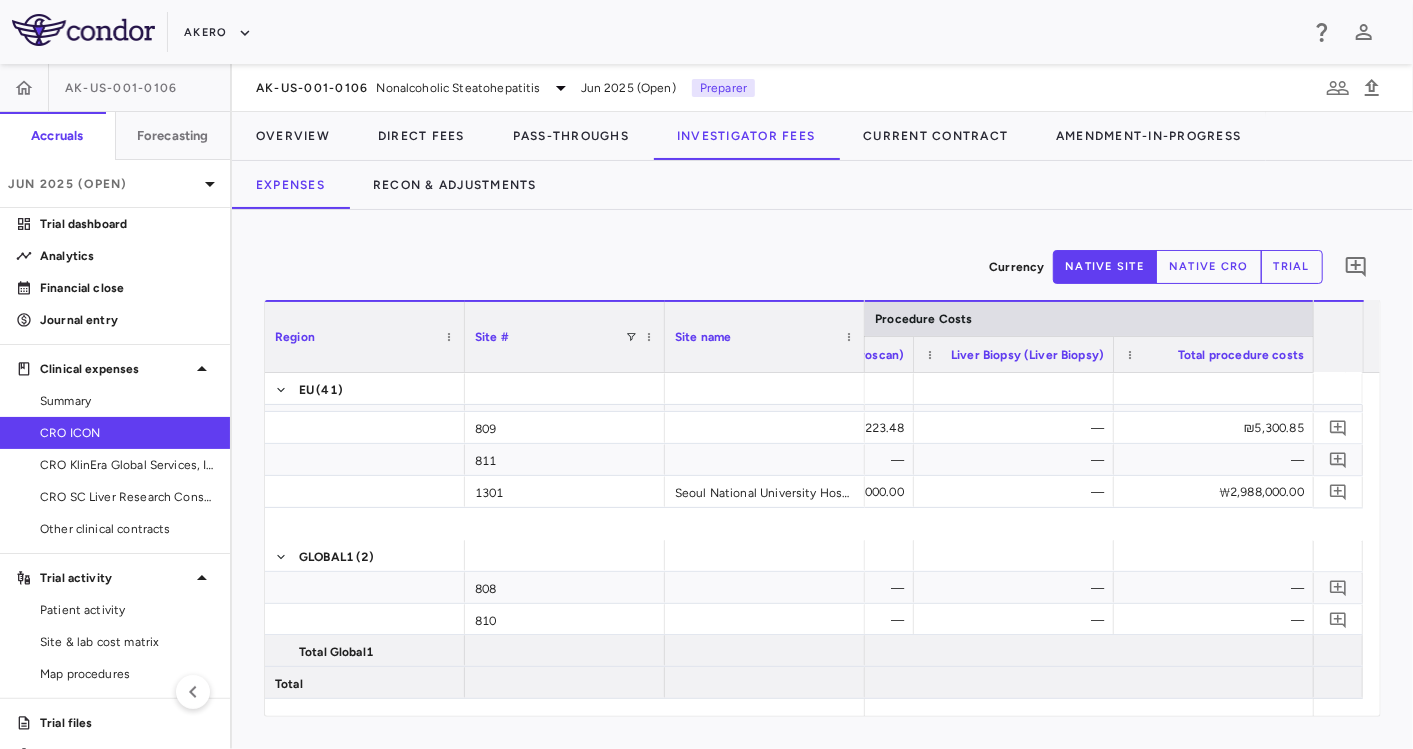 scroll, scrollTop: 6107, scrollLeft: 0, axis: vertical 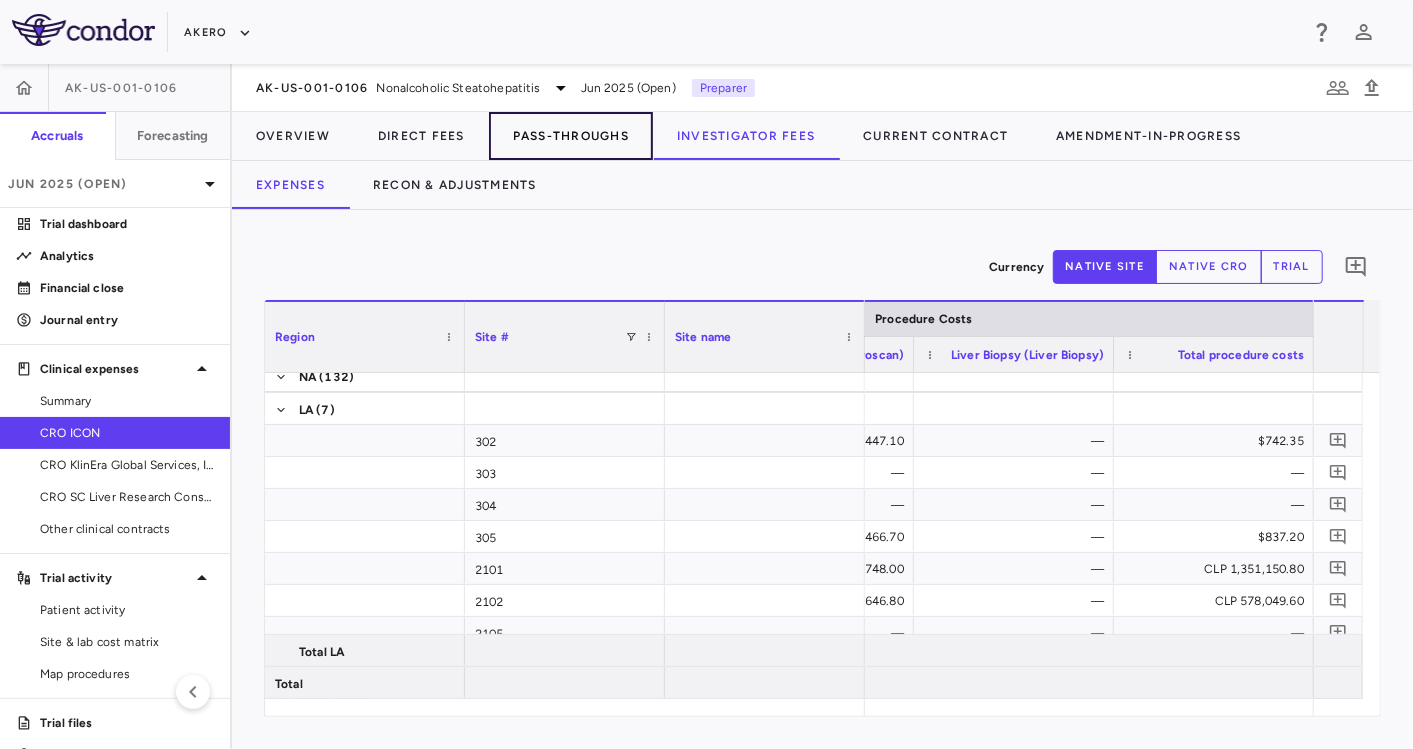 click on "Pass-Throughs" at bounding box center (571, 136) 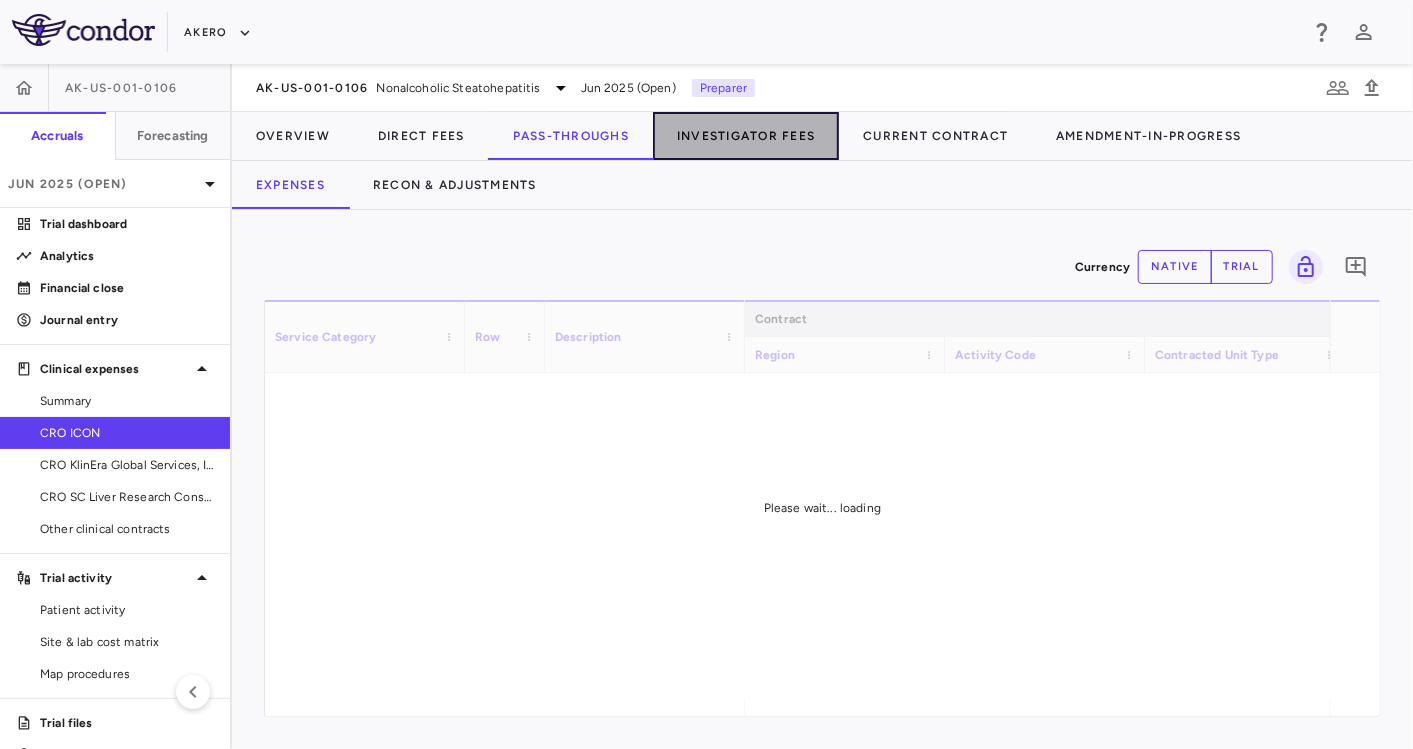 click on "Investigator Fees" at bounding box center (746, 136) 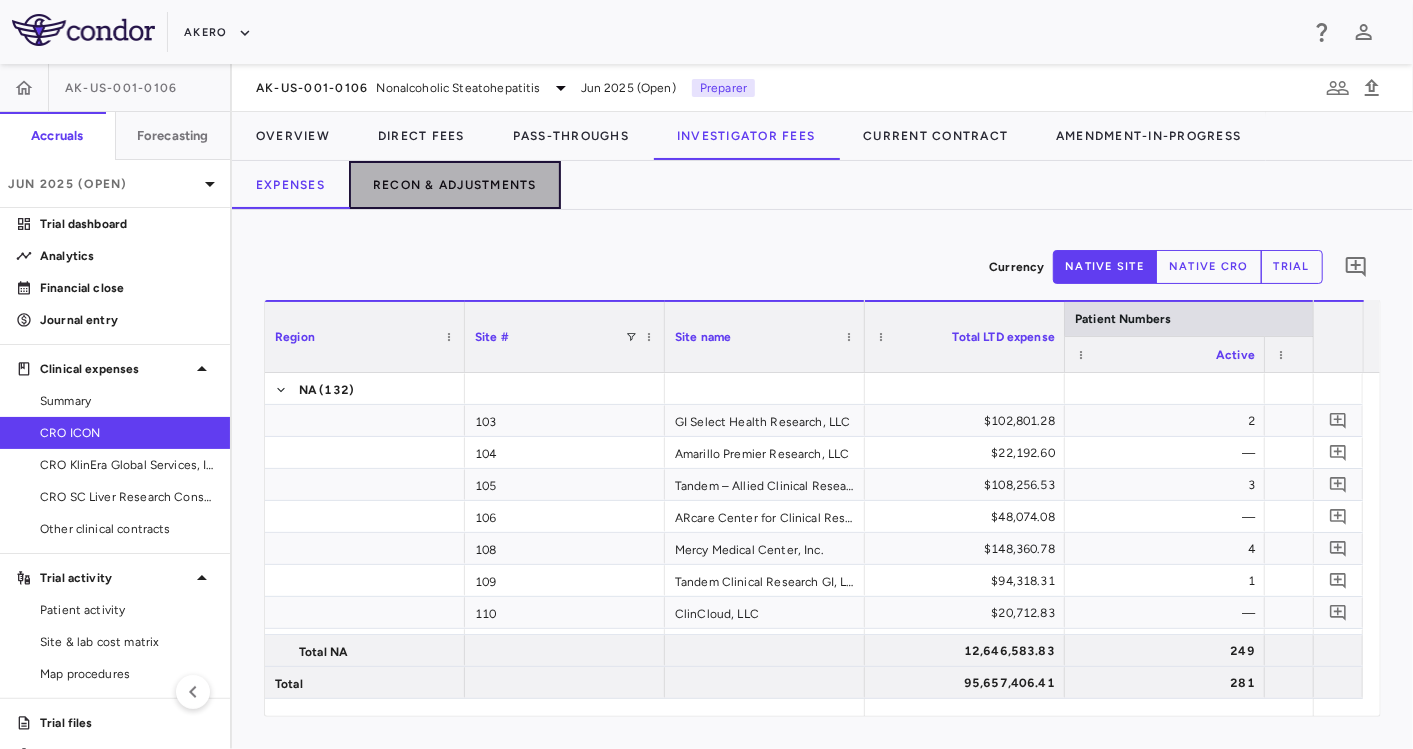 click on "Recon & Adjustments" at bounding box center [455, 185] 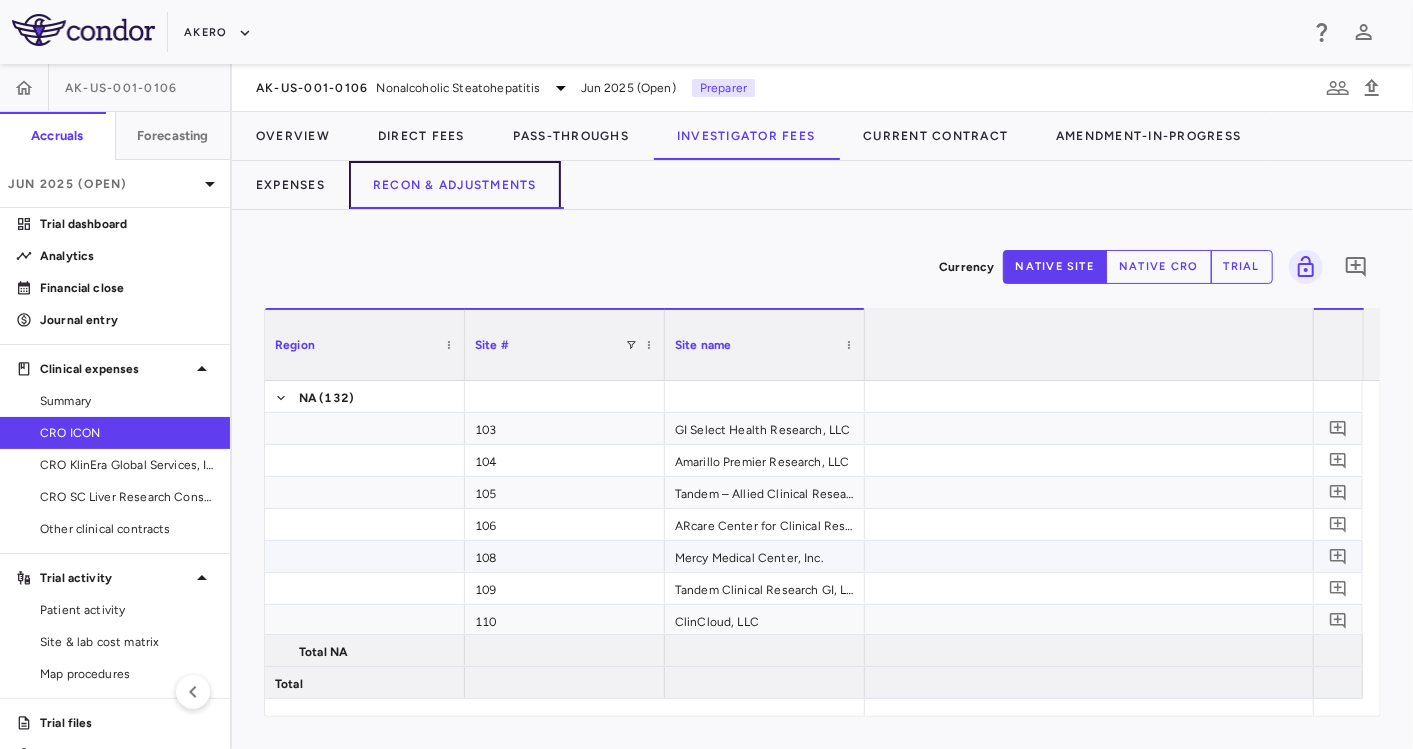 scroll, scrollTop: 0, scrollLeft: 1551, axis: horizontal 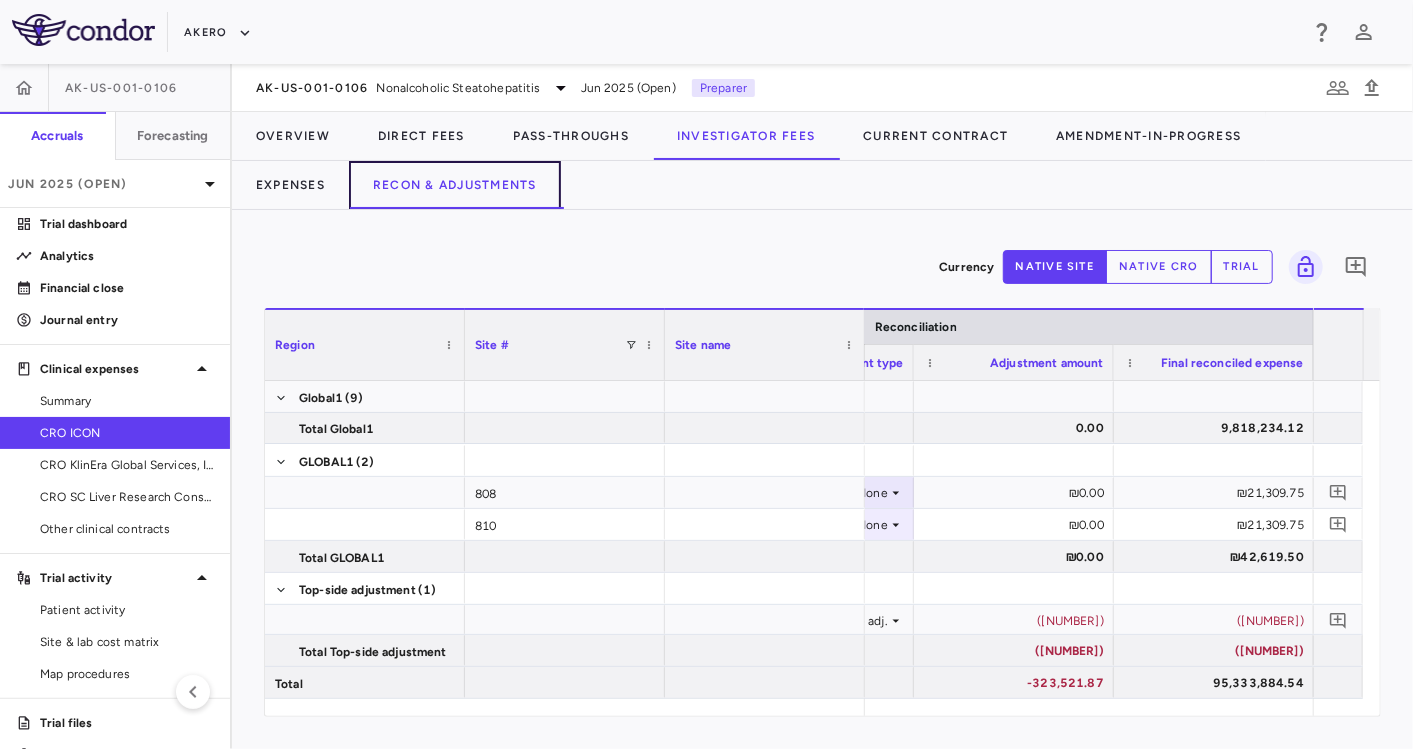 type 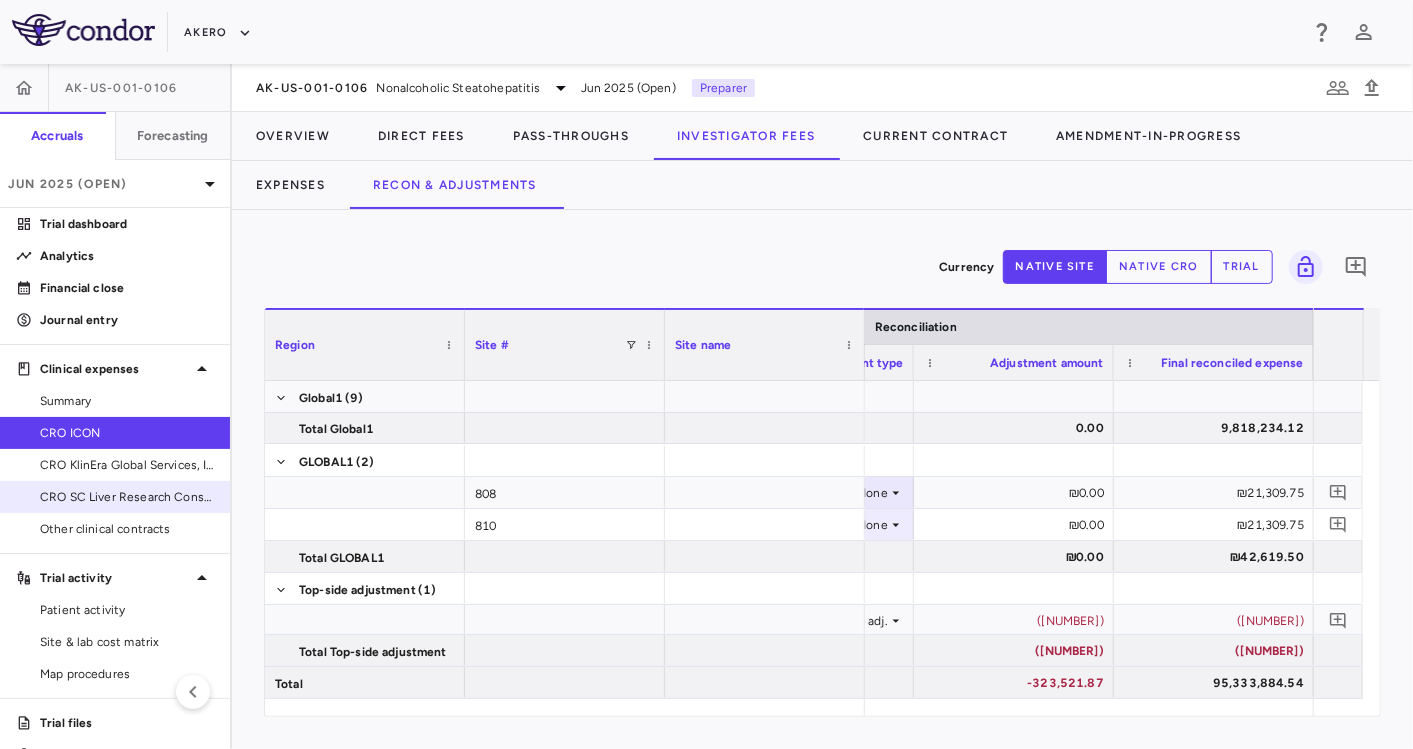 click on "CRO SC Liver Research Consortium LLC" at bounding box center (115, 497) 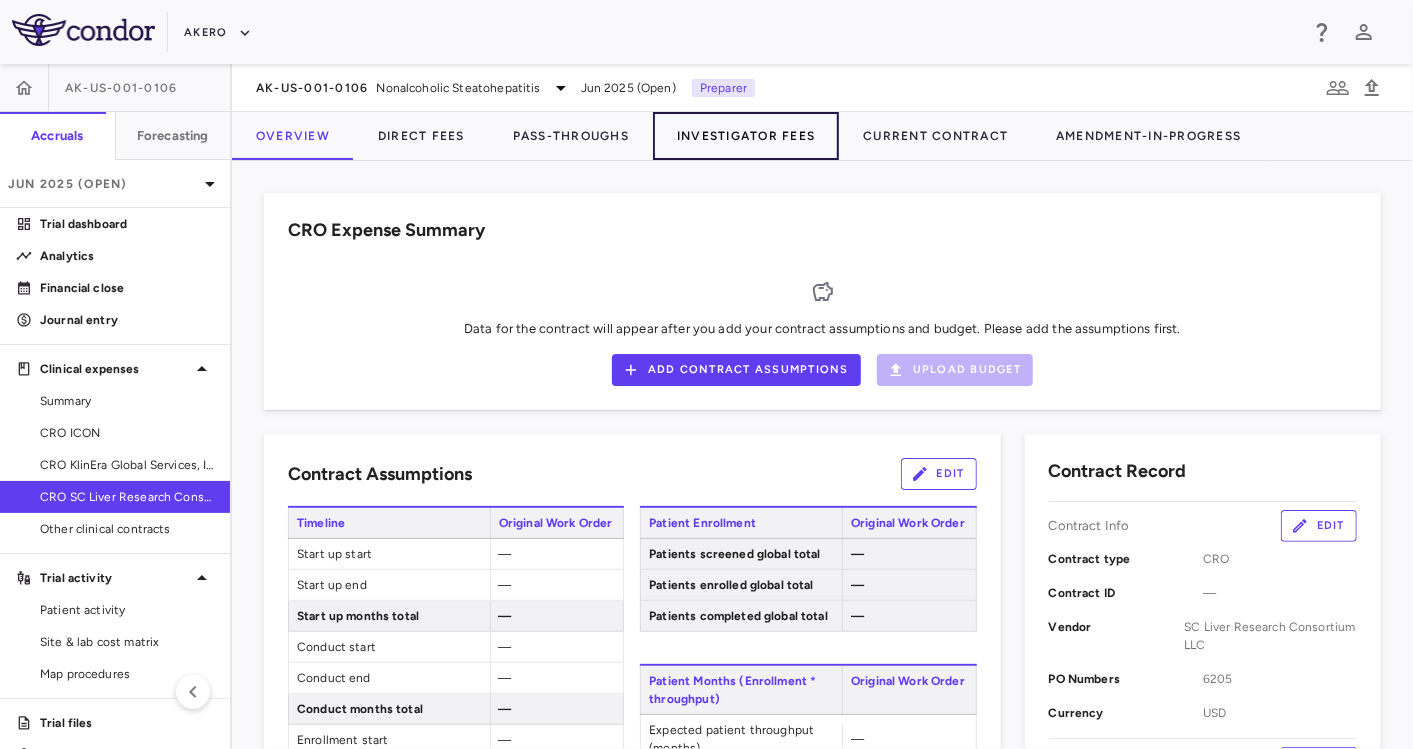 click on "Investigator Fees" at bounding box center (746, 136) 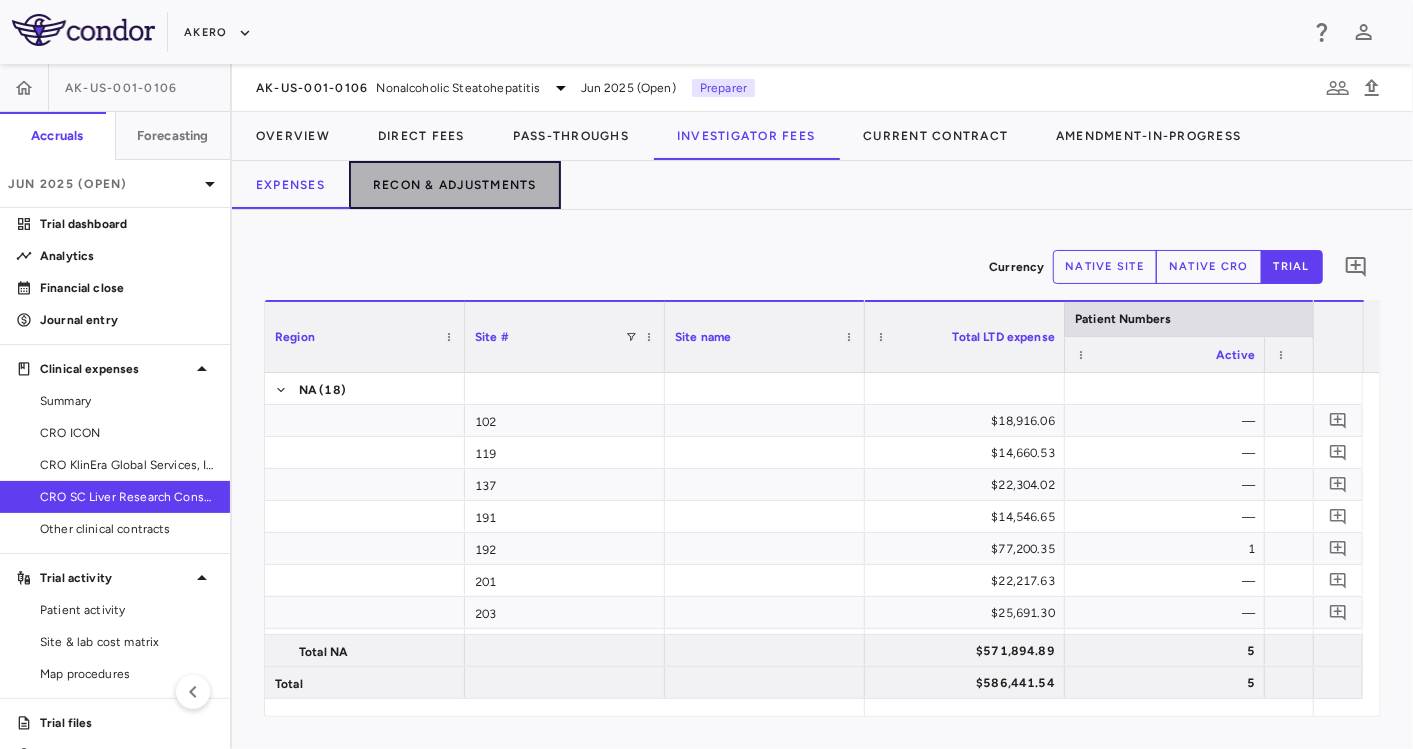 click on "Recon & Adjustments" at bounding box center [455, 185] 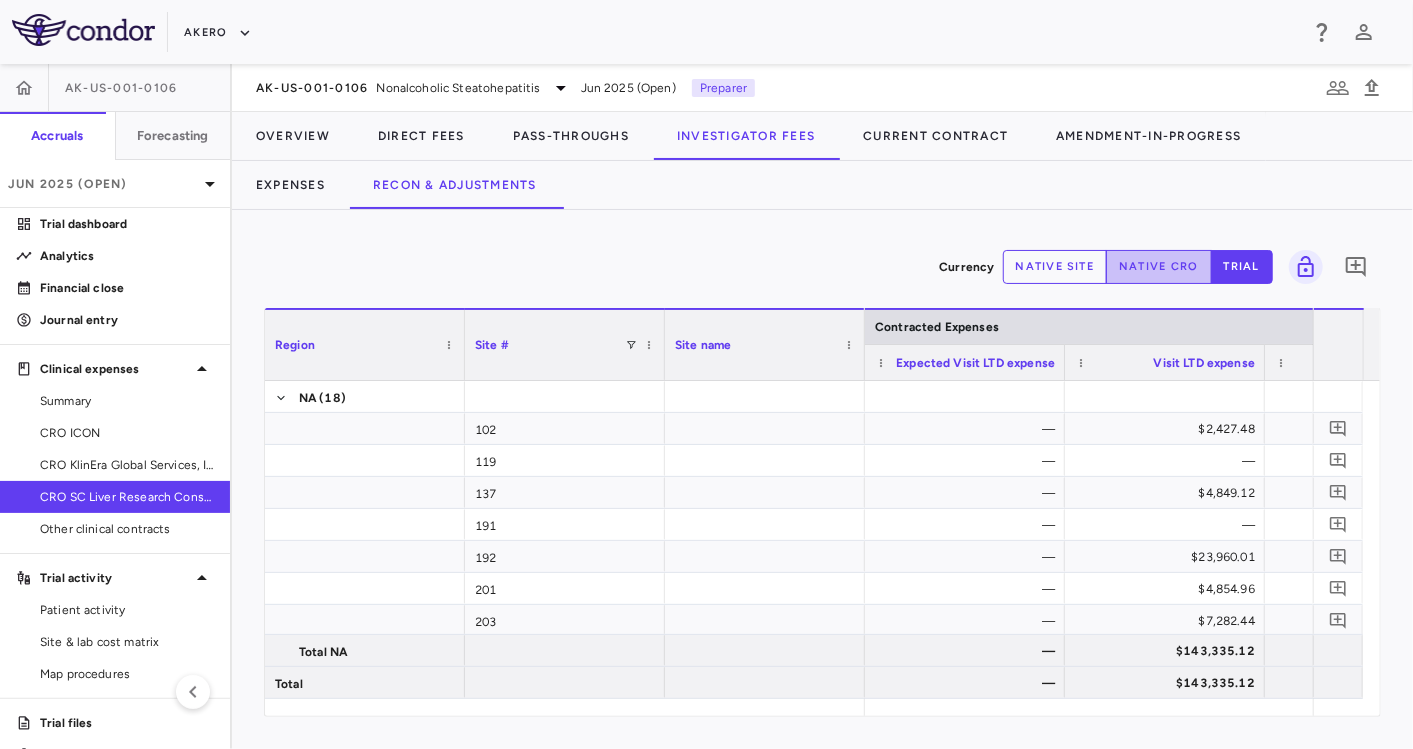 click on "native cro" at bounding box center (1159, 267) 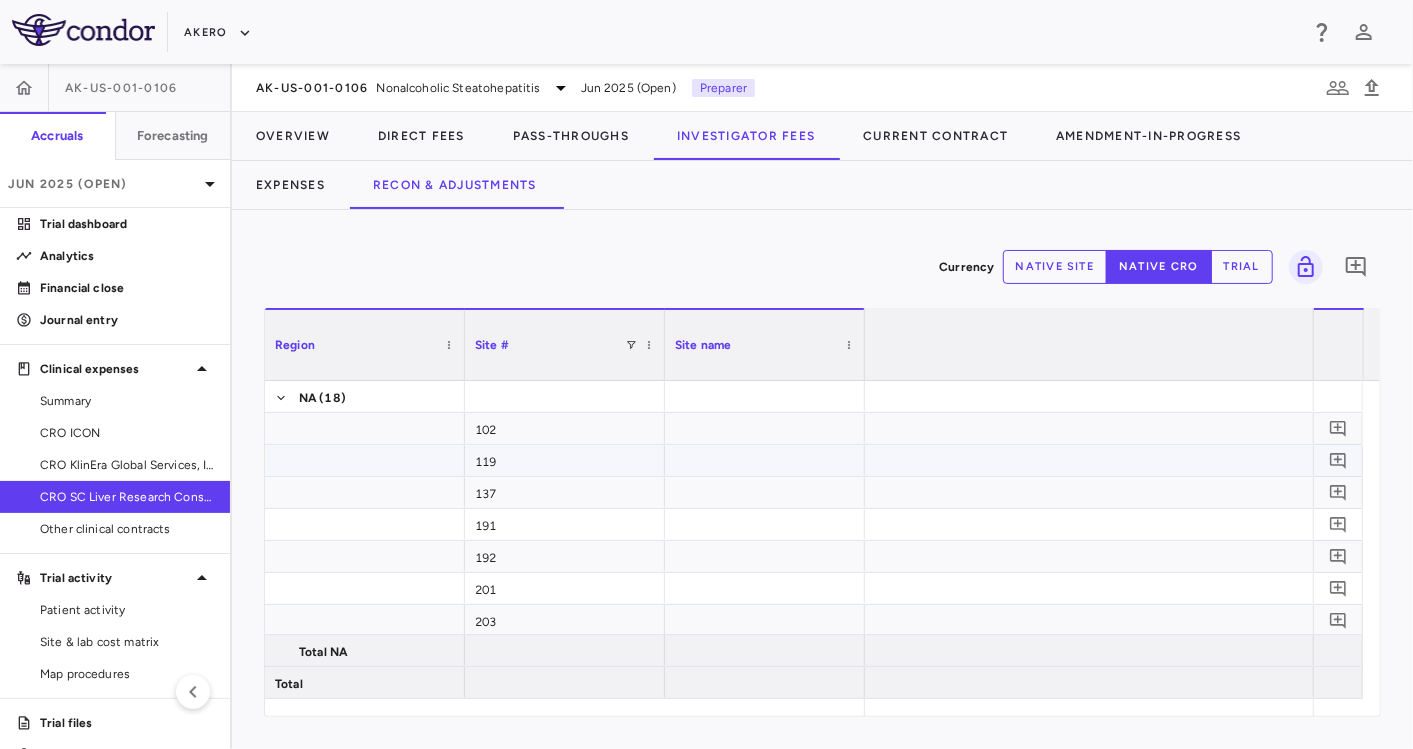 scroll, scrollTop: 0, scrollLeft: 1492, axis: horizontal 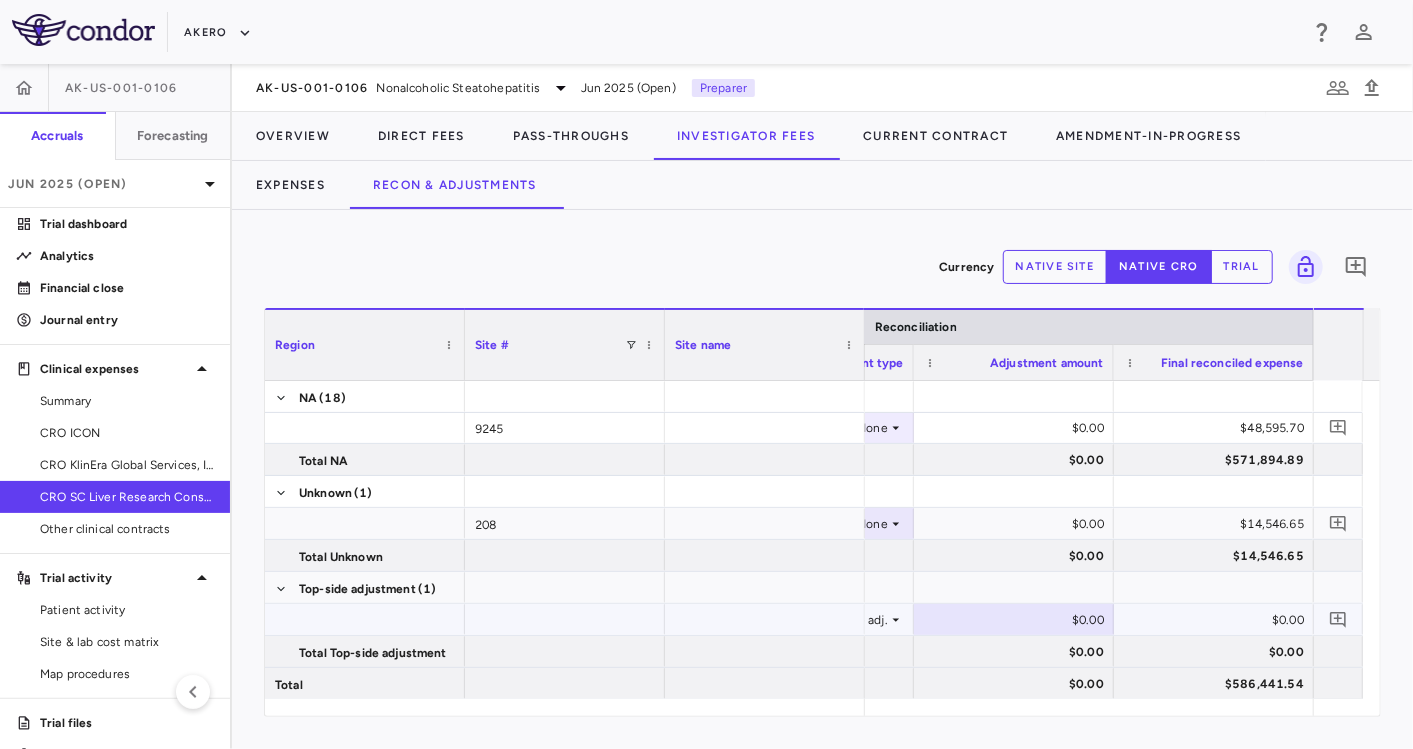 click on "$0.00" at bounding box center (1018, 620) 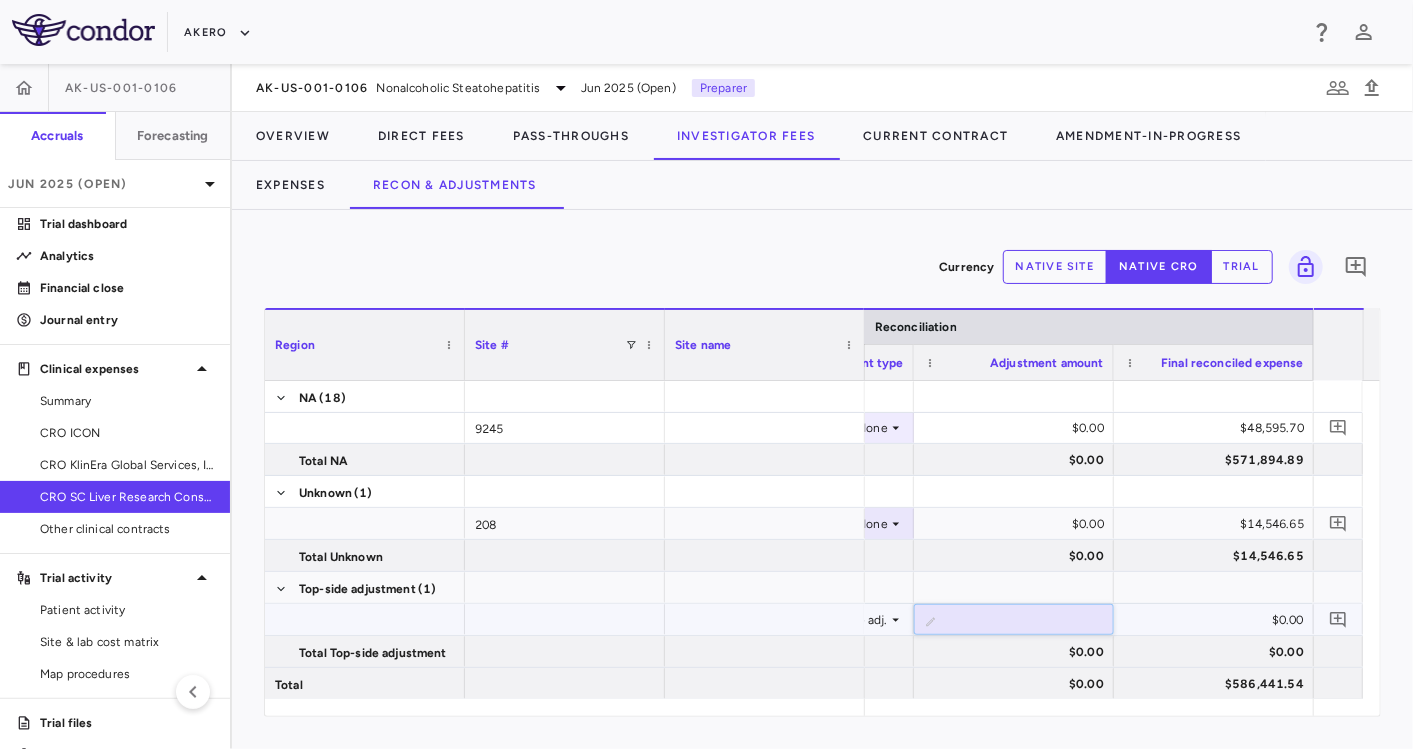 type on "*********" 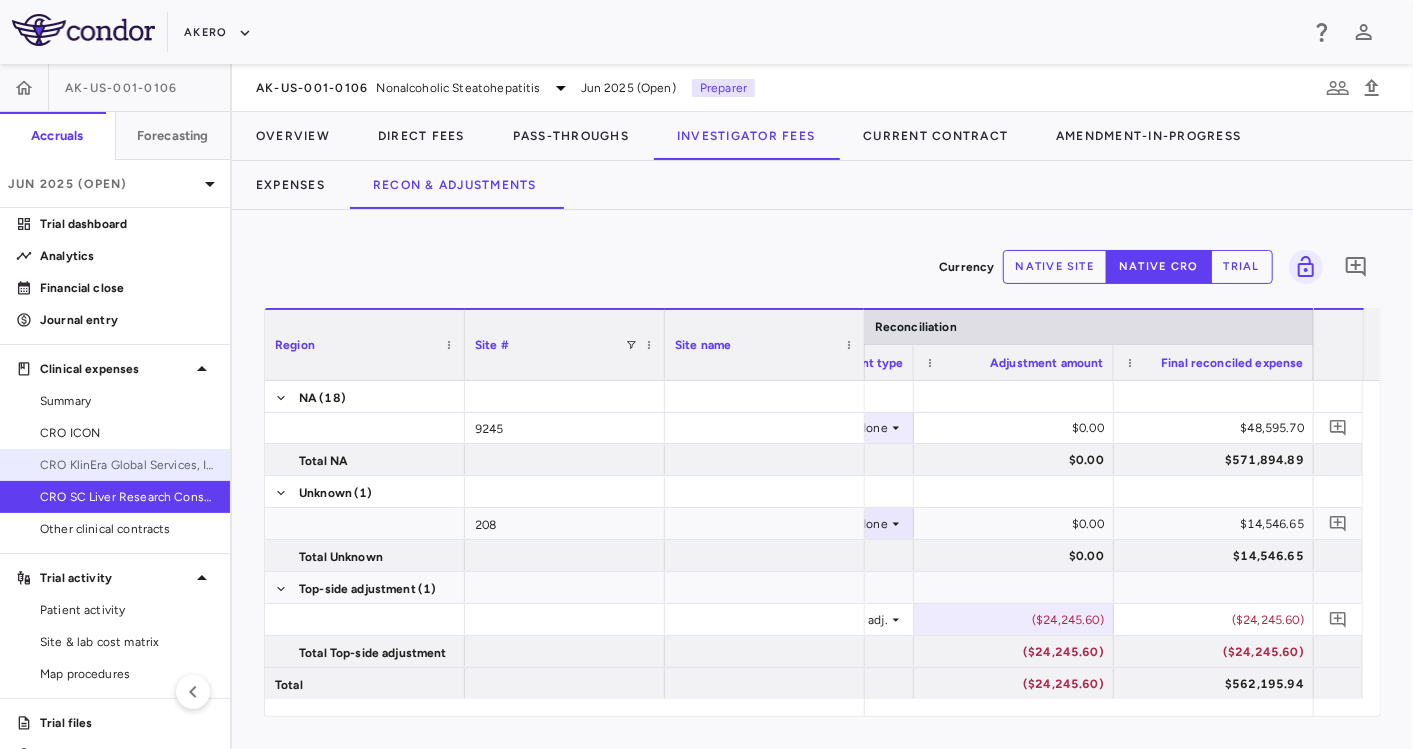 click on "CRO KlinEra Global Services, Inc" at bounding box center [127, 465] 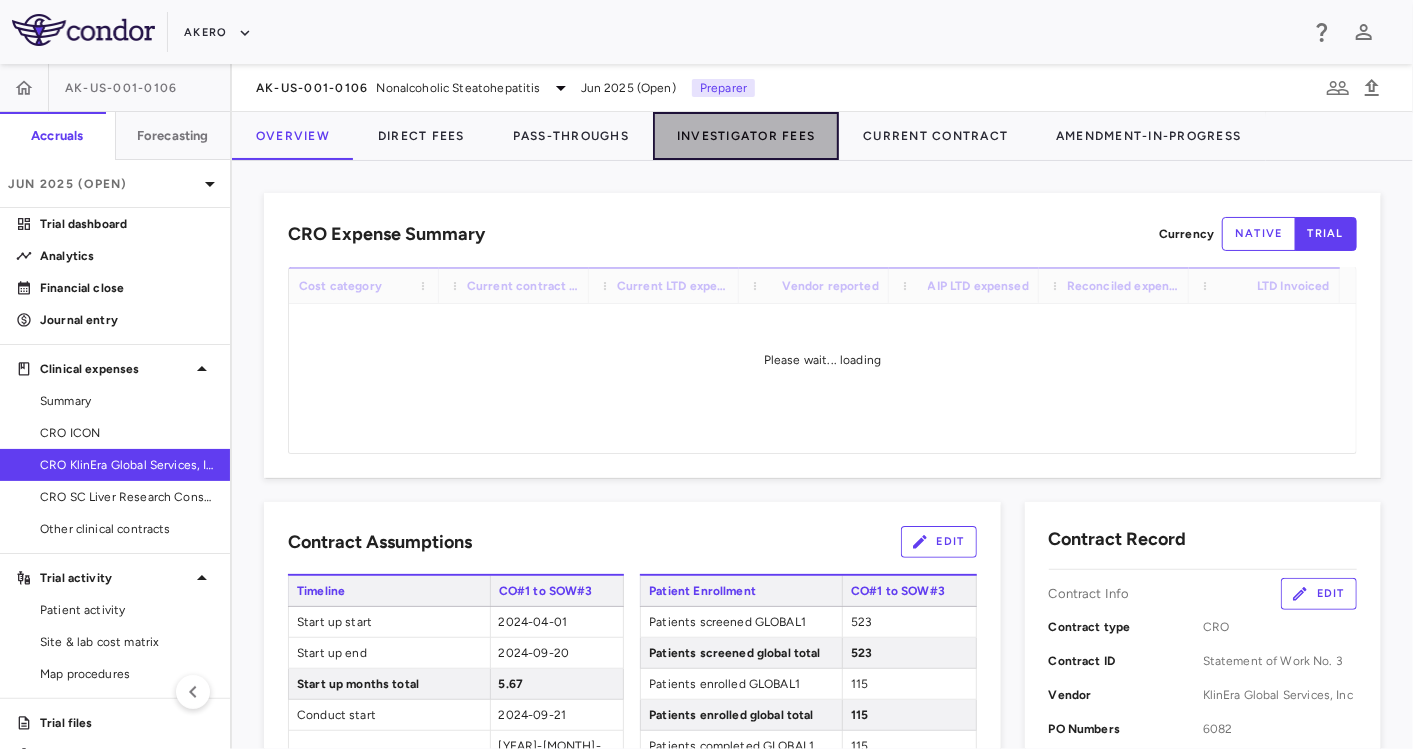 click on "Investigator Fees" at bounding box center (746, 136) 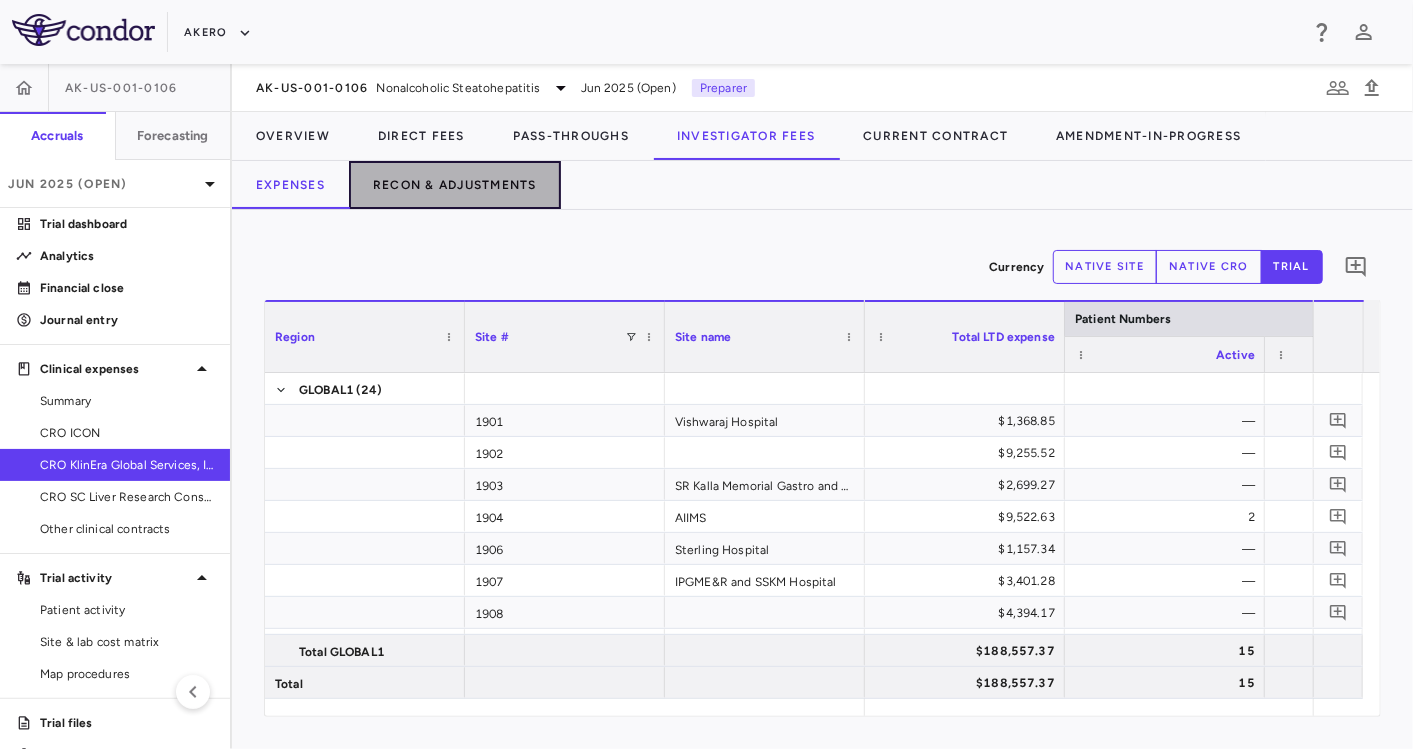click on "Recon & Adjustments" at bounding box center (455, 185) 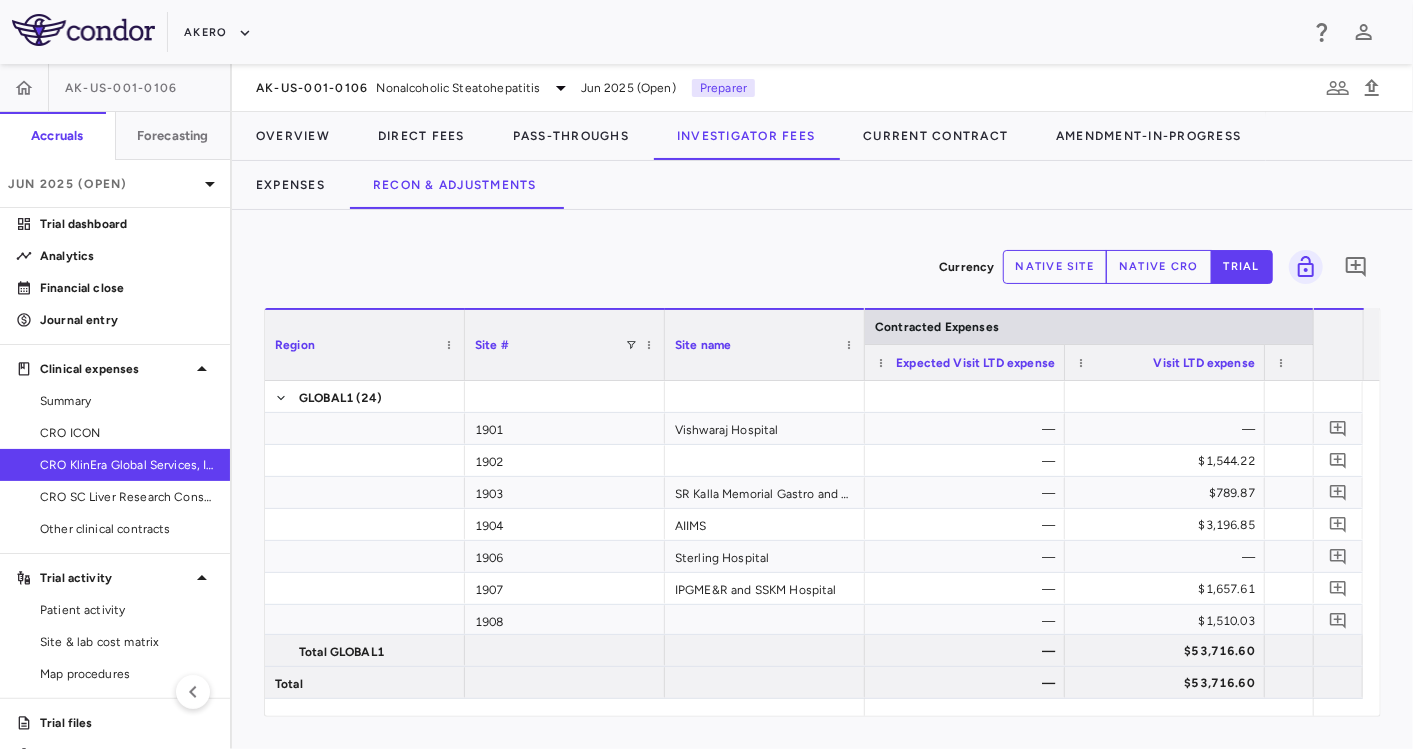 click on "native cro" at bounding box center (1159, 267) 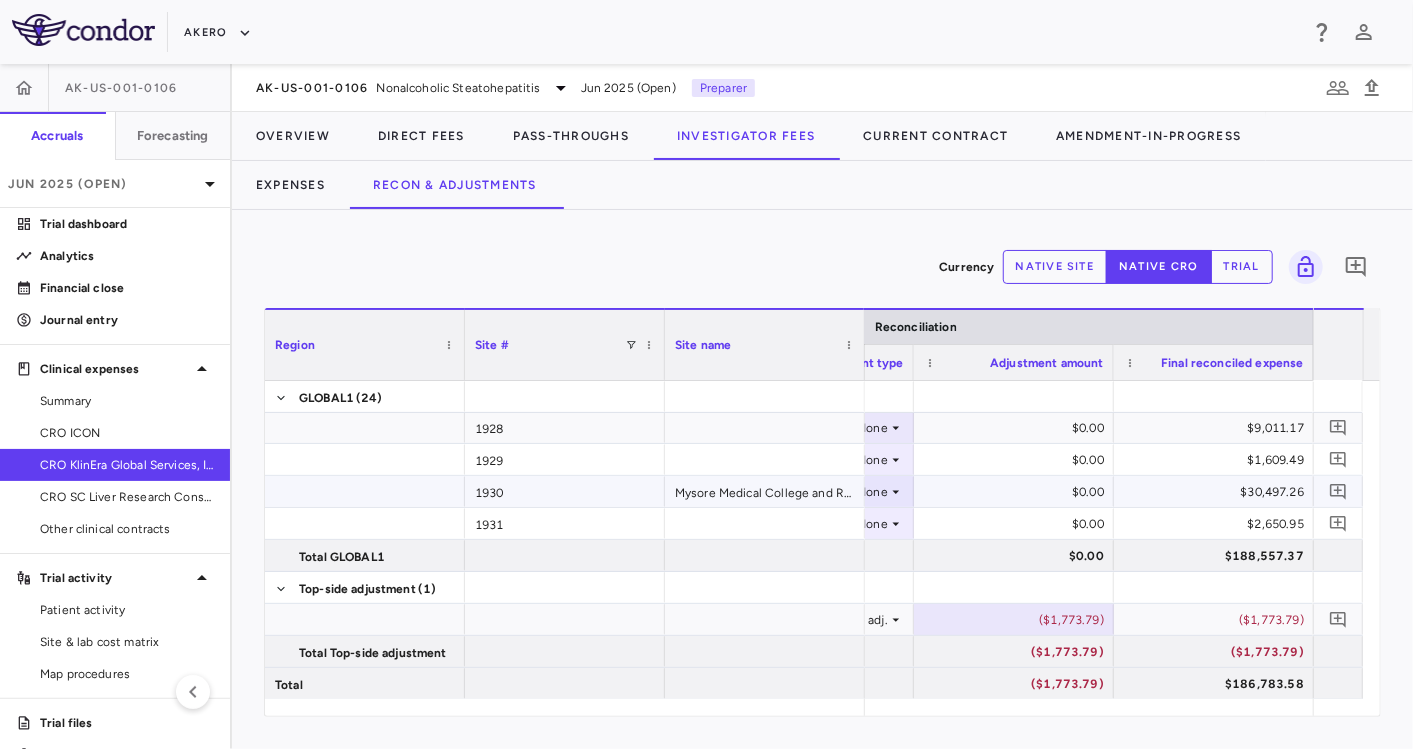 type on "native" 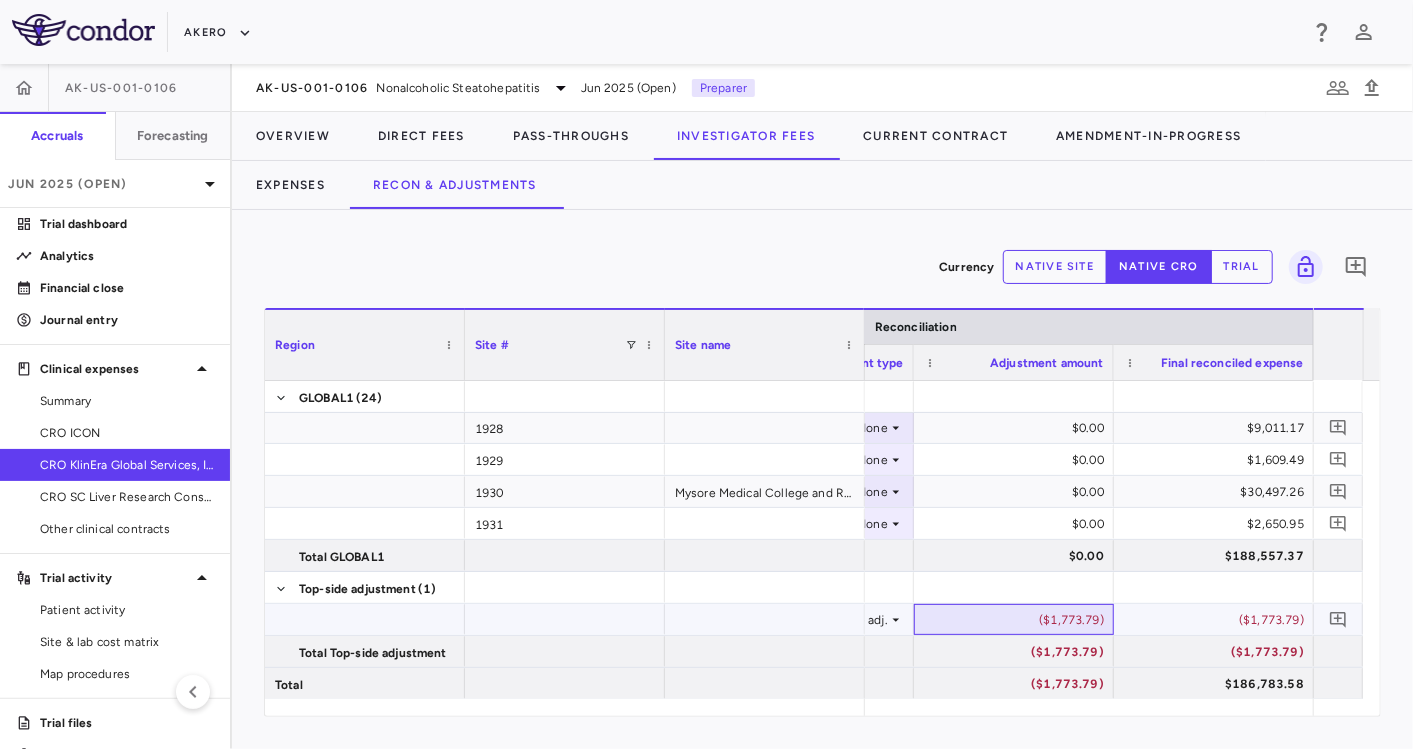 click on "($1,773.79)" at bounding box center [1018, 620] 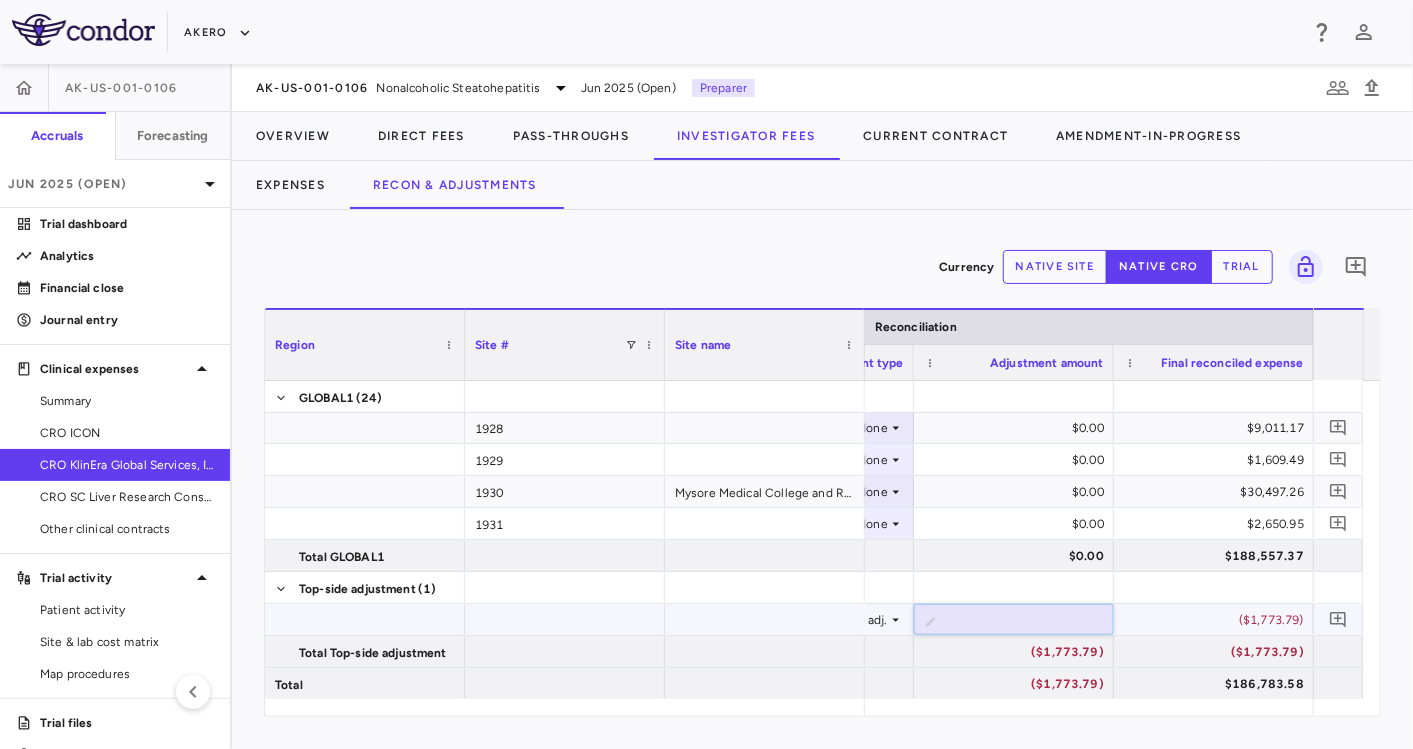click on "********" at bounding box center (1029, 621) 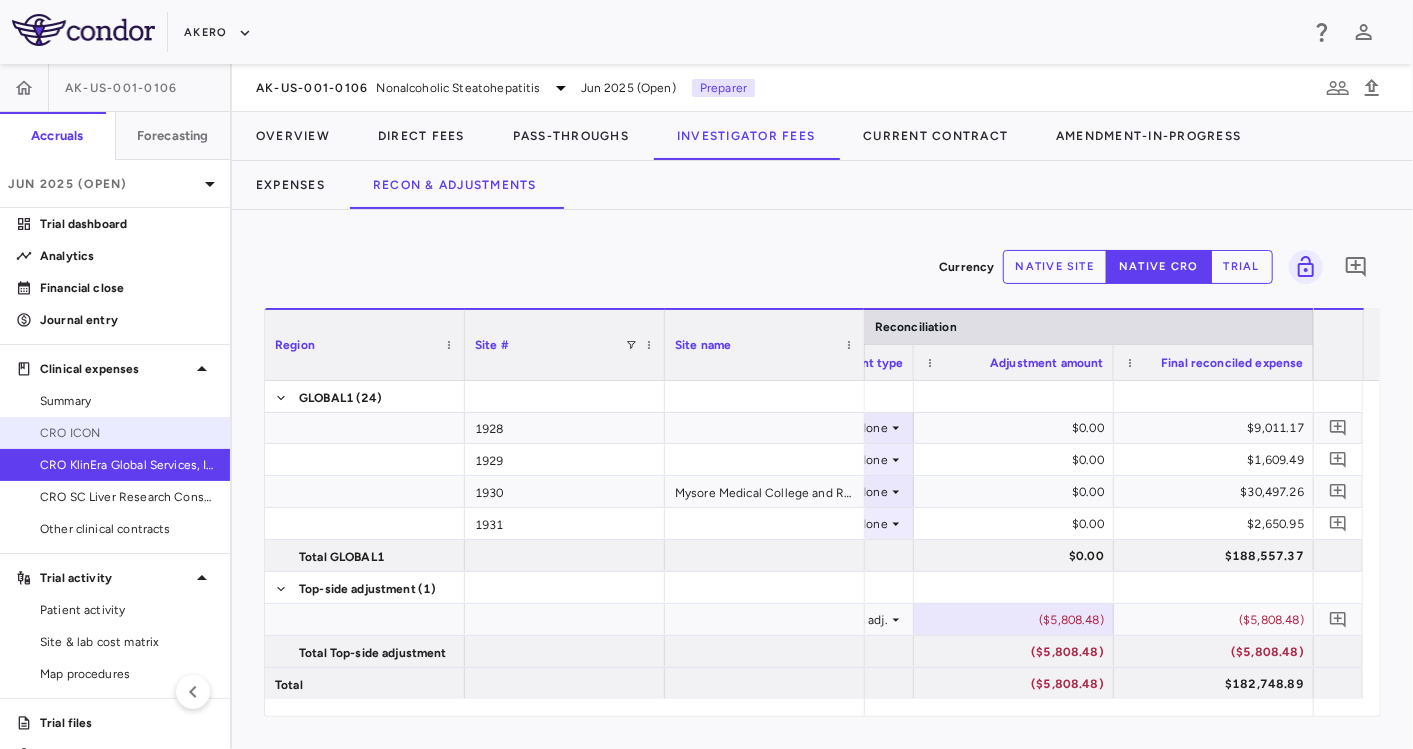 click on "CRO ICON" at bounding box center [127, 433] 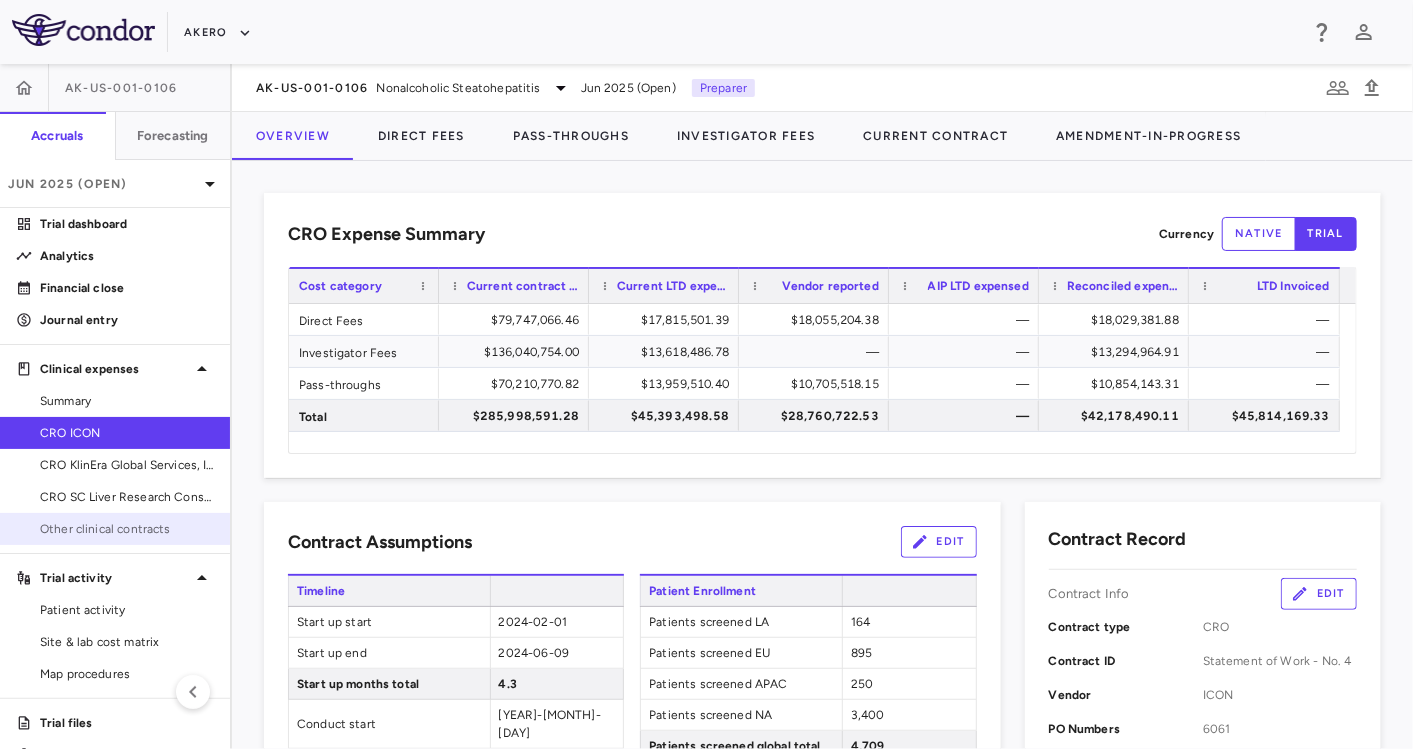click on "Other clinical contracts" at bounding box center (115, 529) 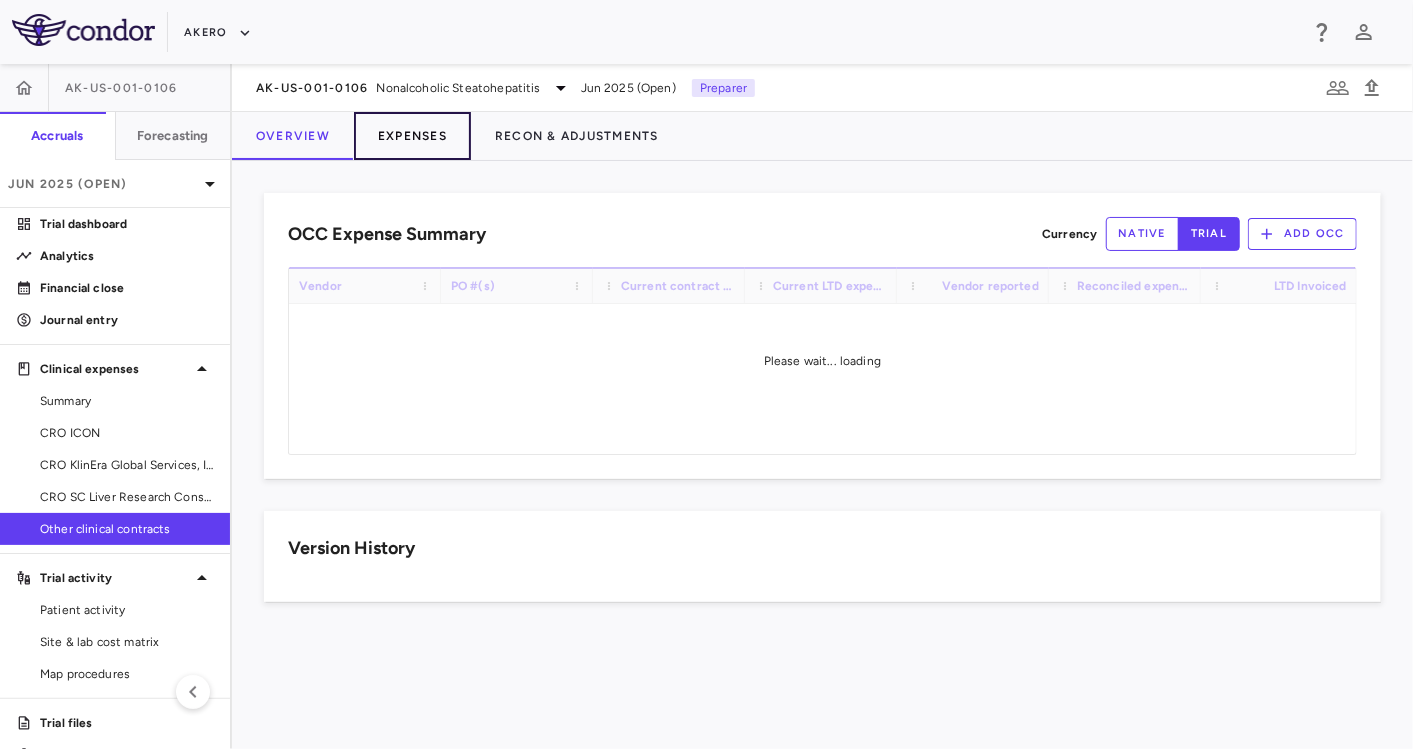 click on "Expenses" at bounding box center [412, 136] 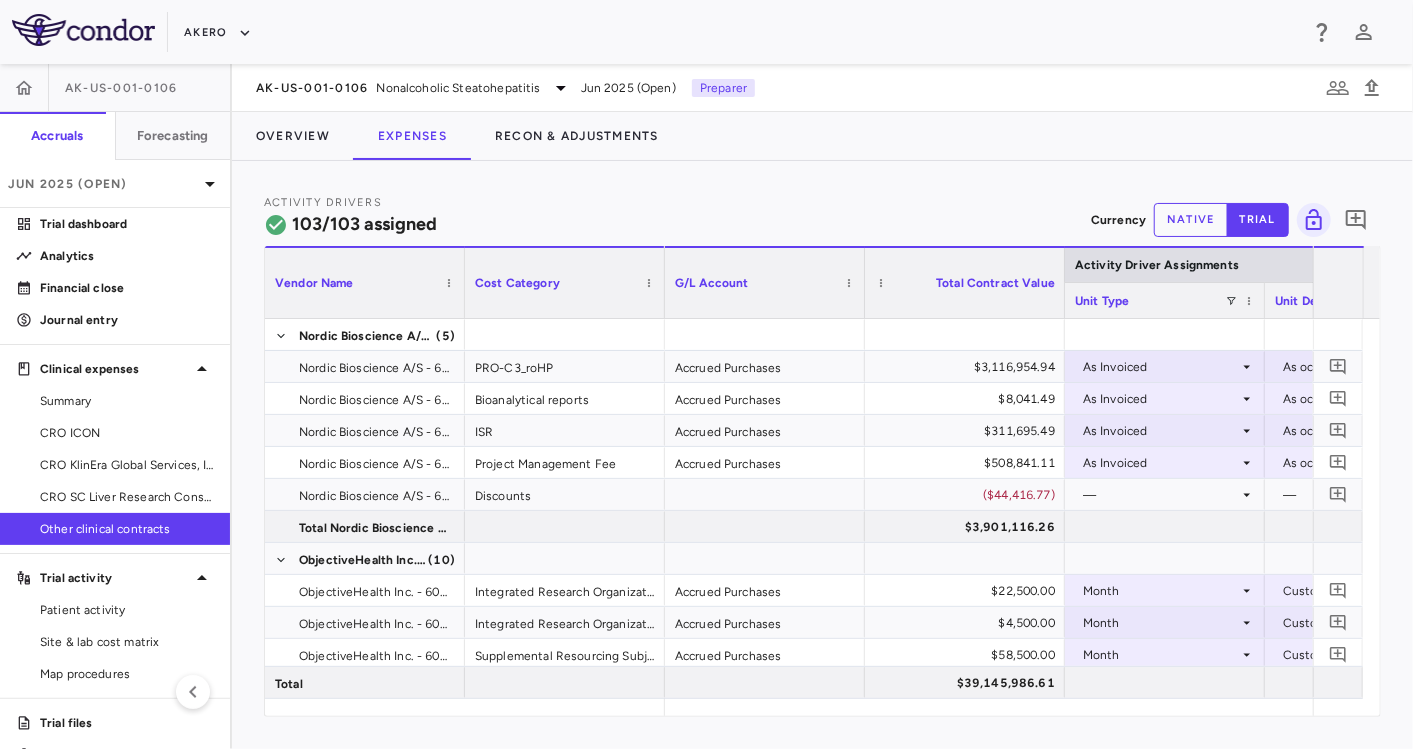 scroll, scrollTop: 219, scrollLeft: 0, axis: vertical 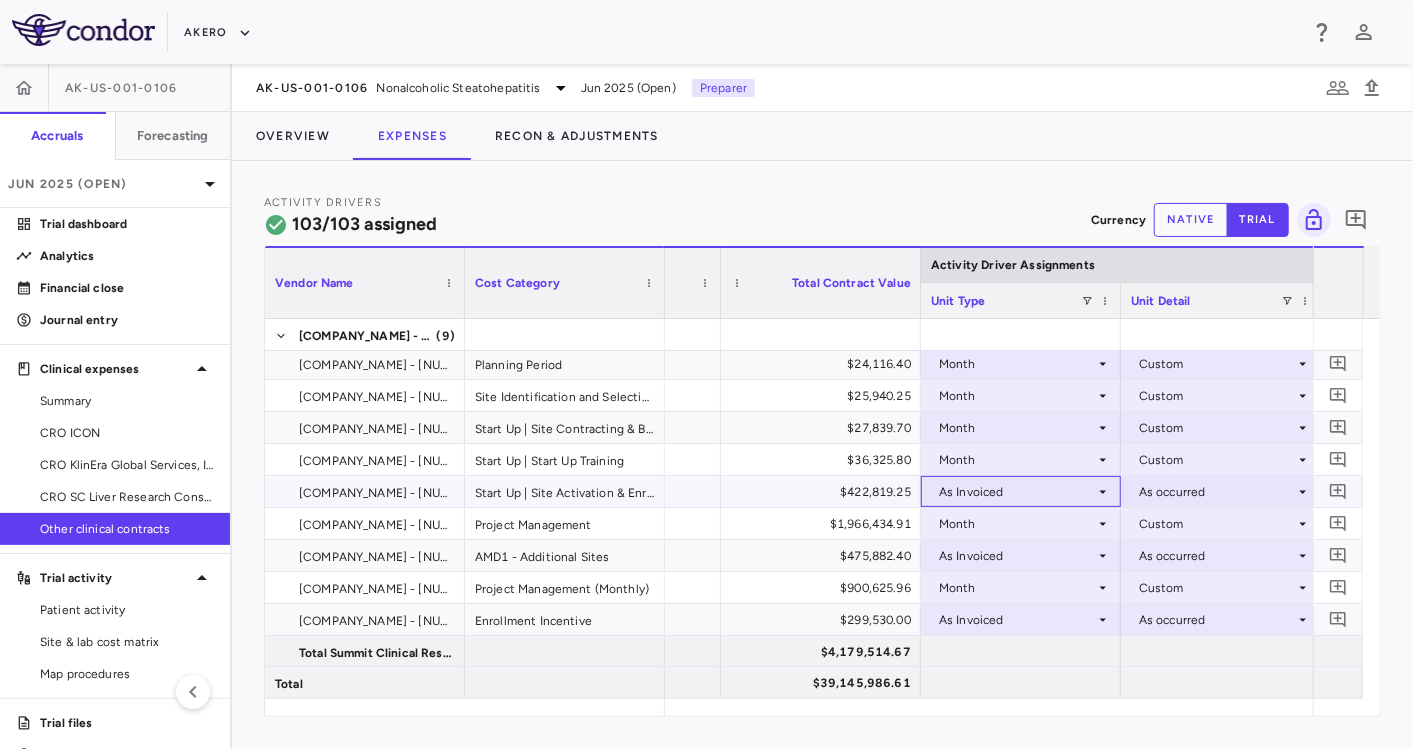 click on "As Invoiced" at bounding box center [1017, 492] 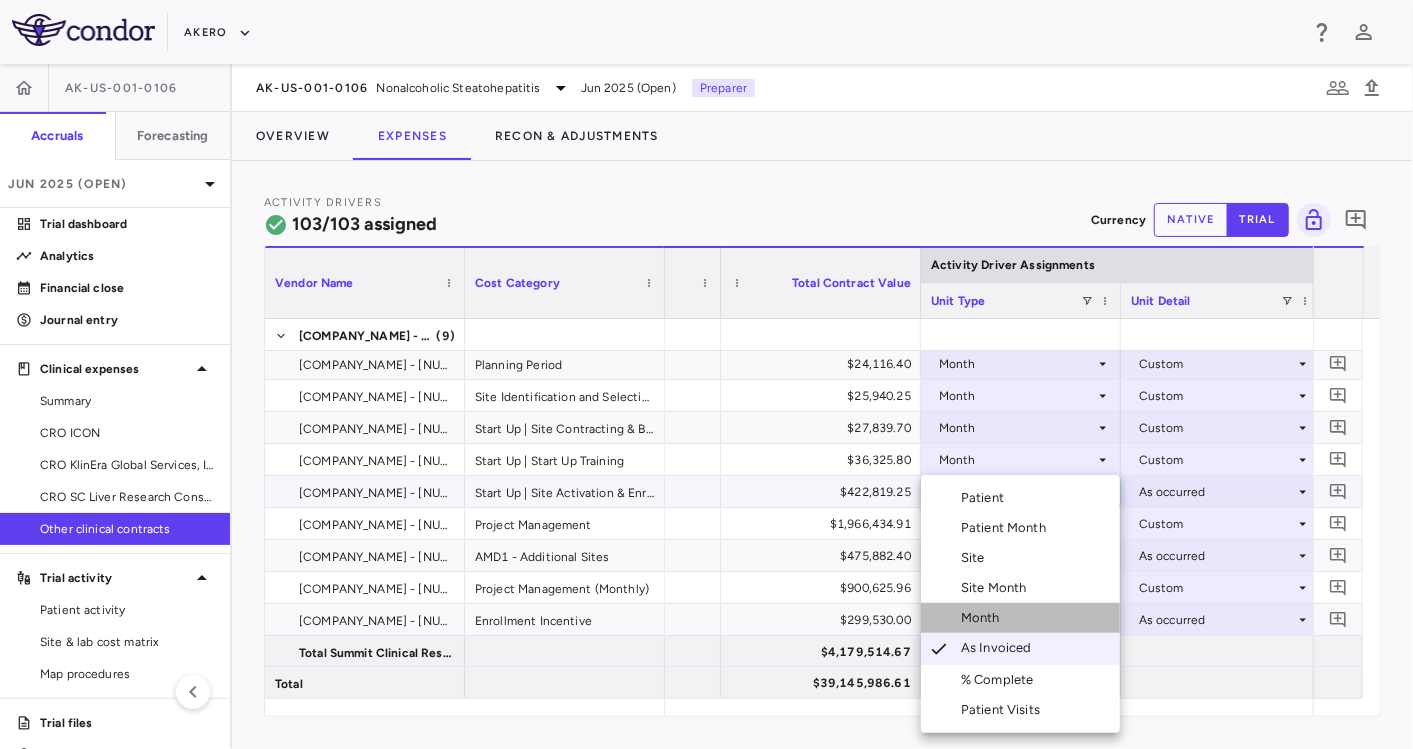 click on "Month" at bounding box center [1020, 618] 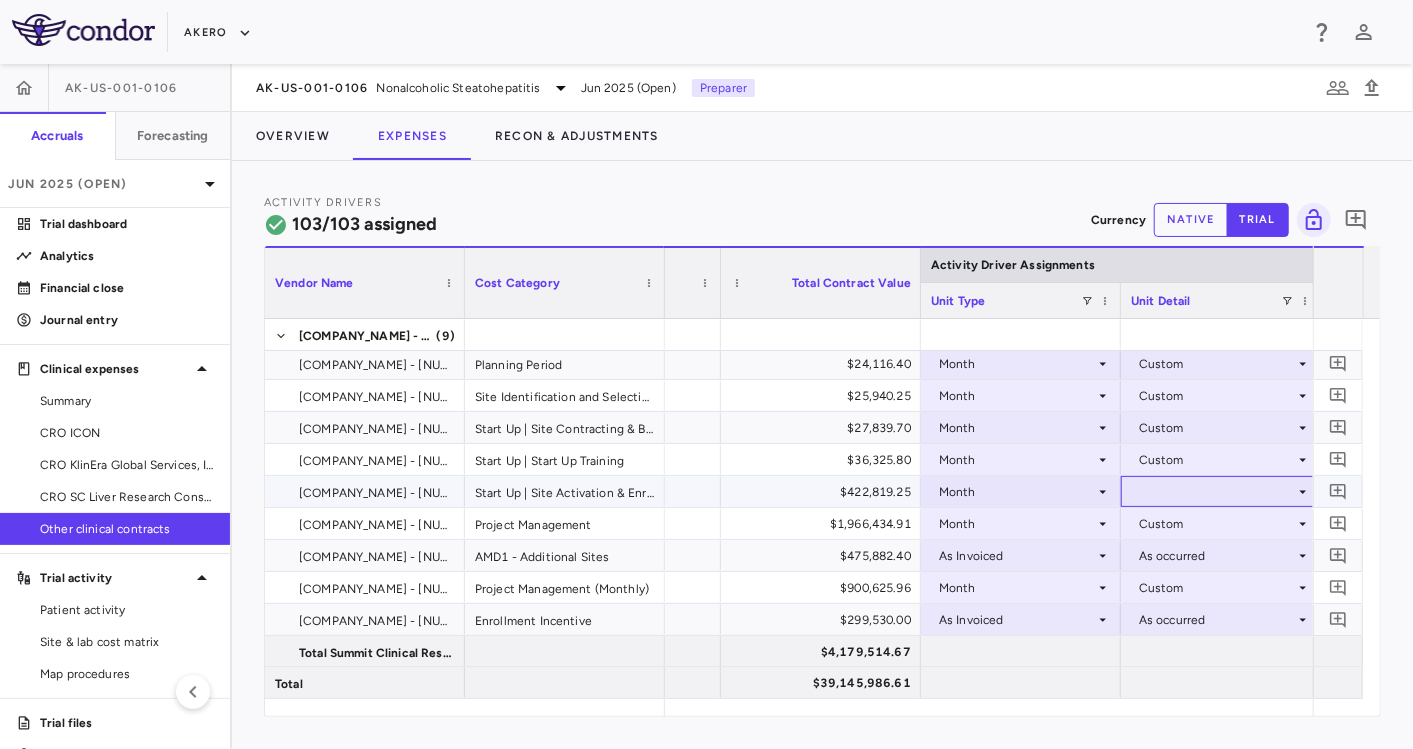 click at bounding box center (1221, 491) 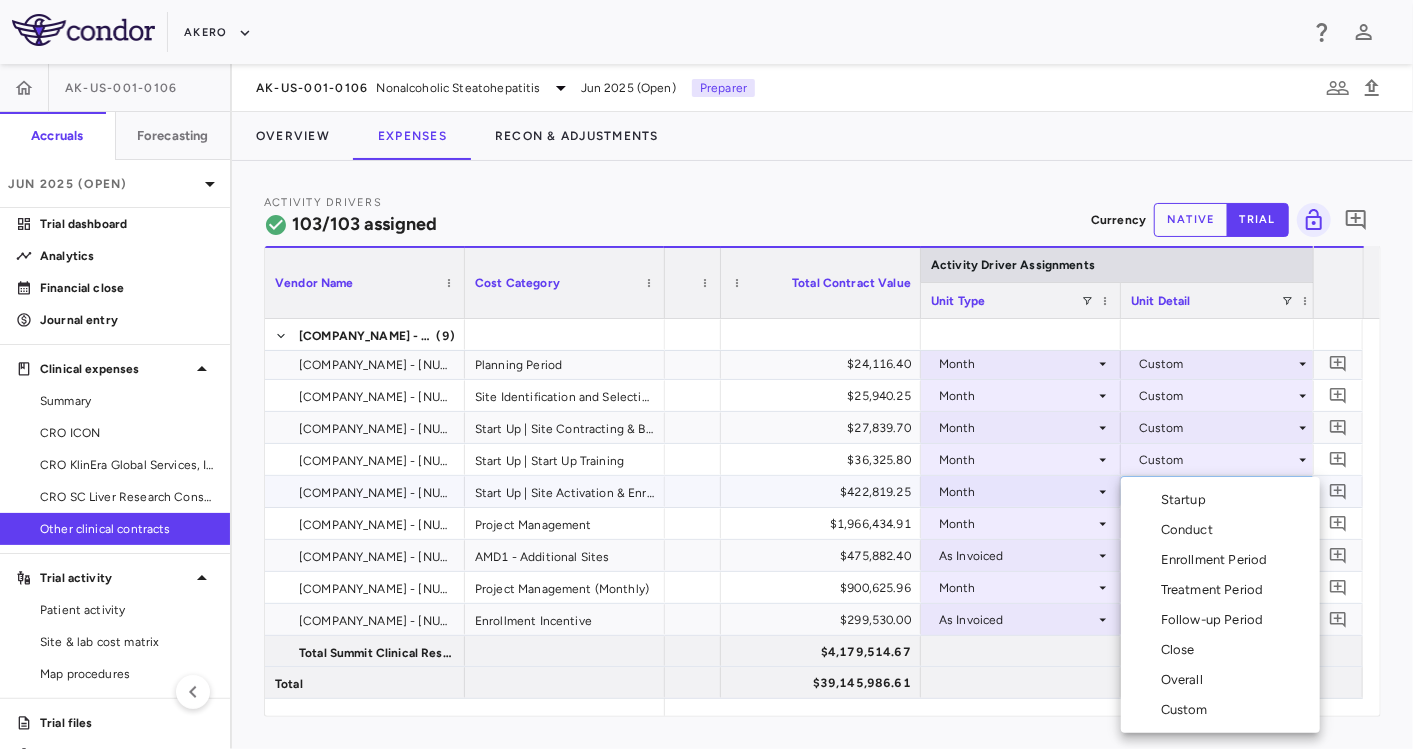 click on "Custom" at bounding box center (1188, 710) 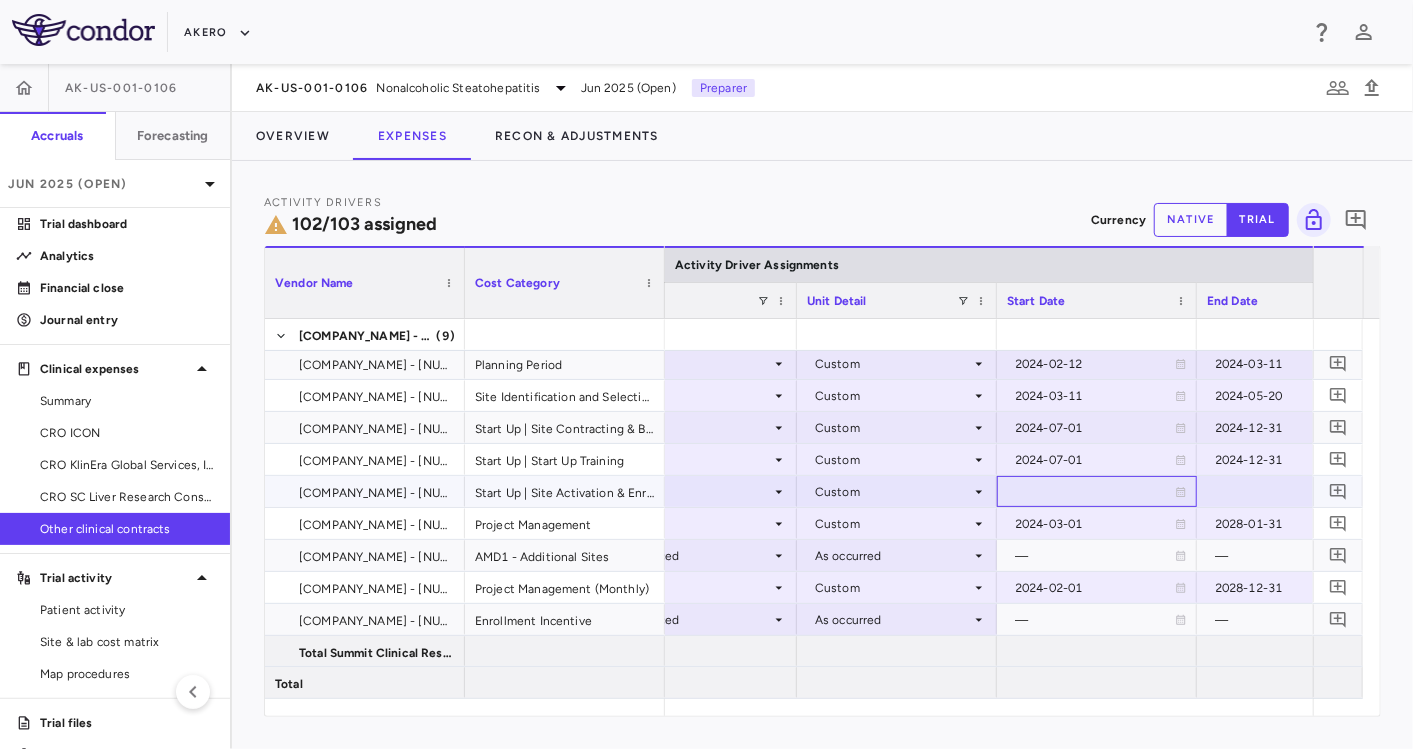 click at bounding box center (1097, 491) 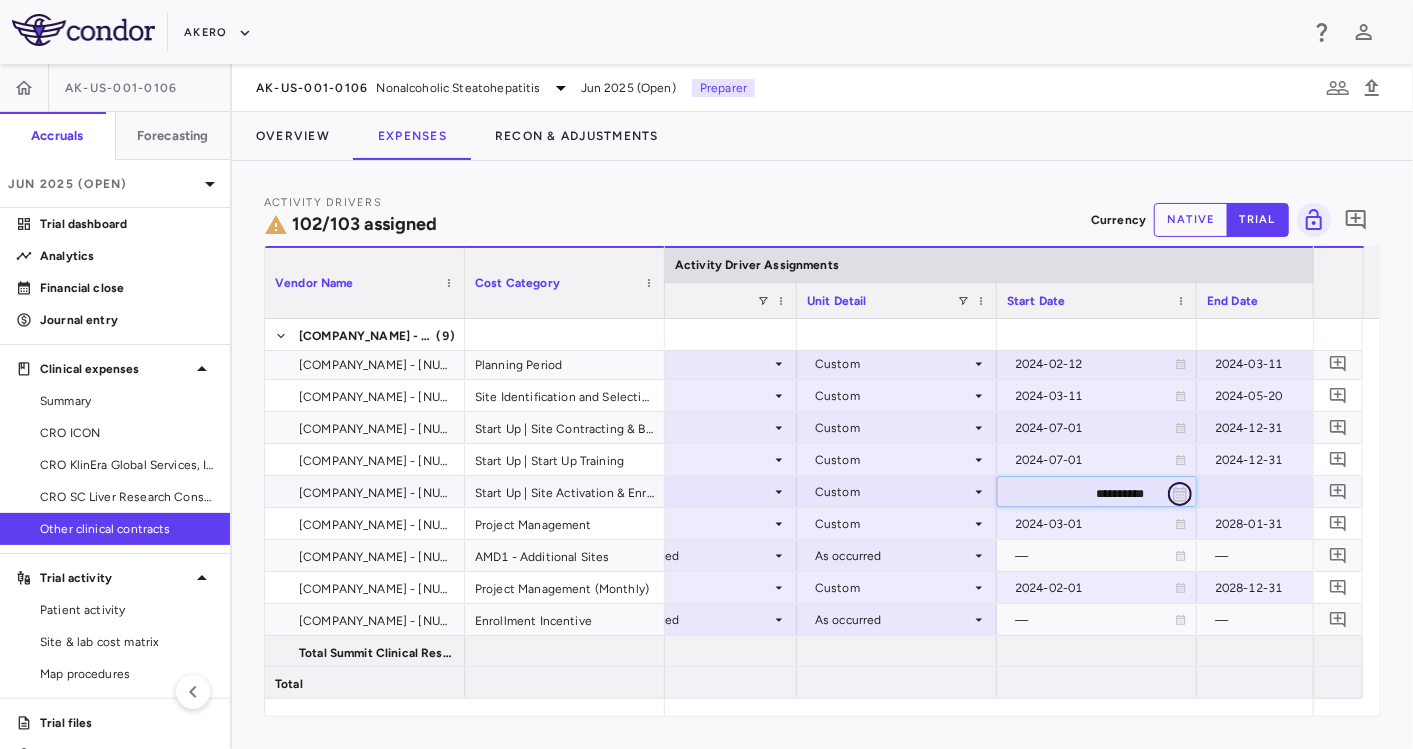 click 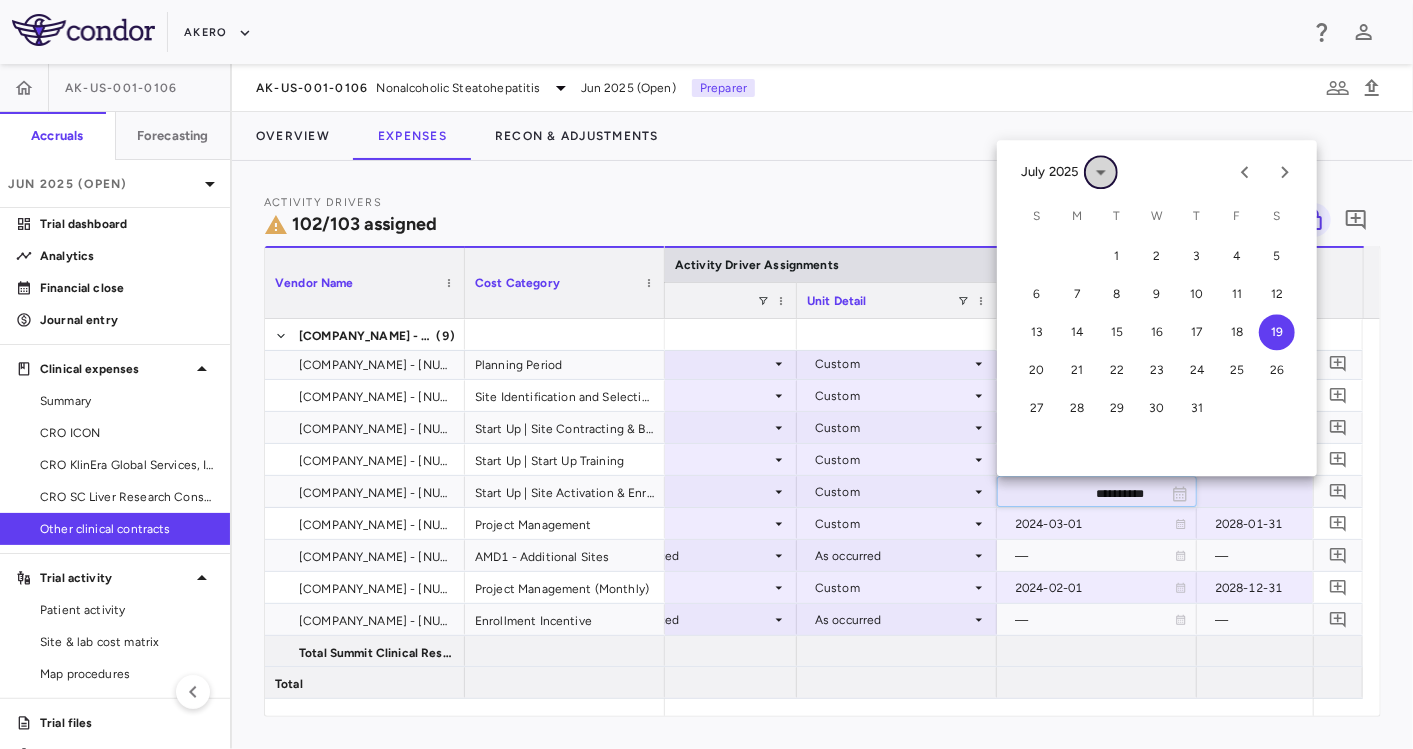 click 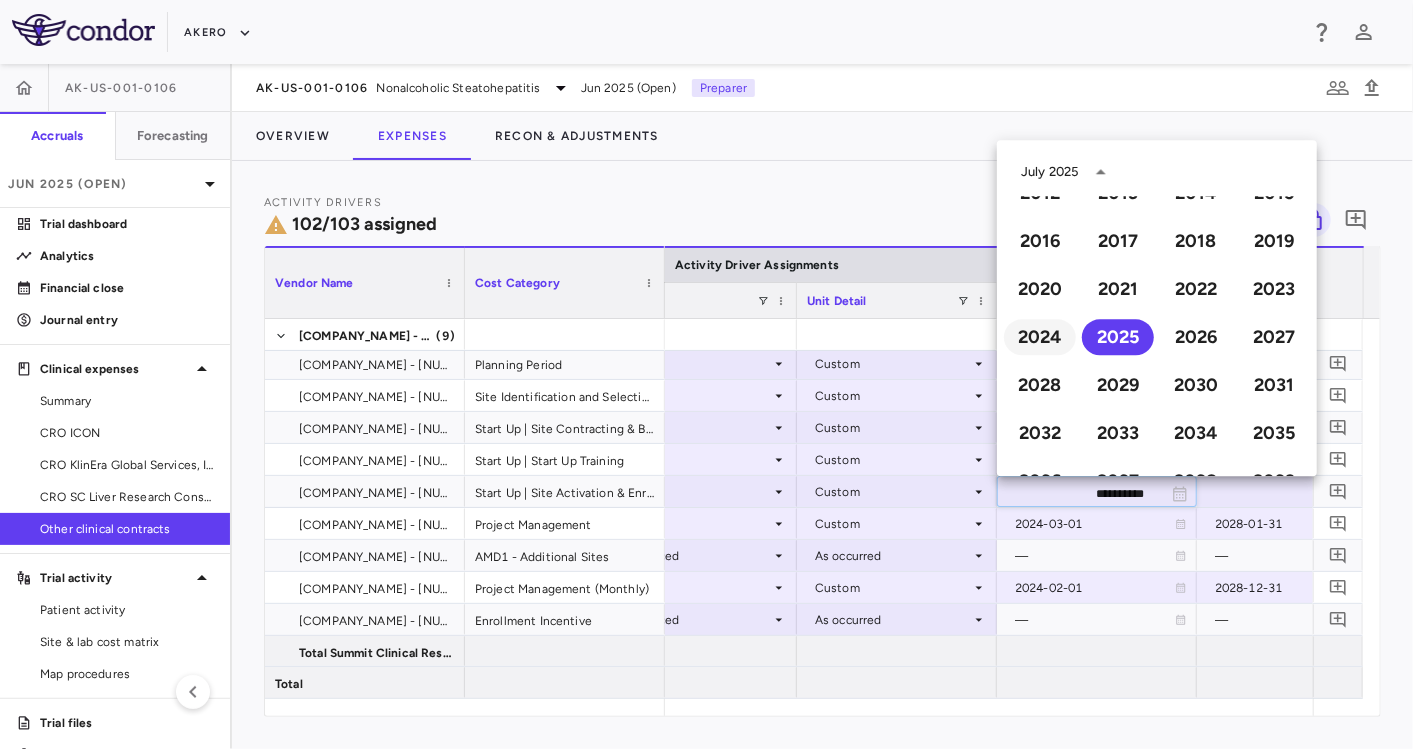 click on "2024" at bounding box center [1040, 337] 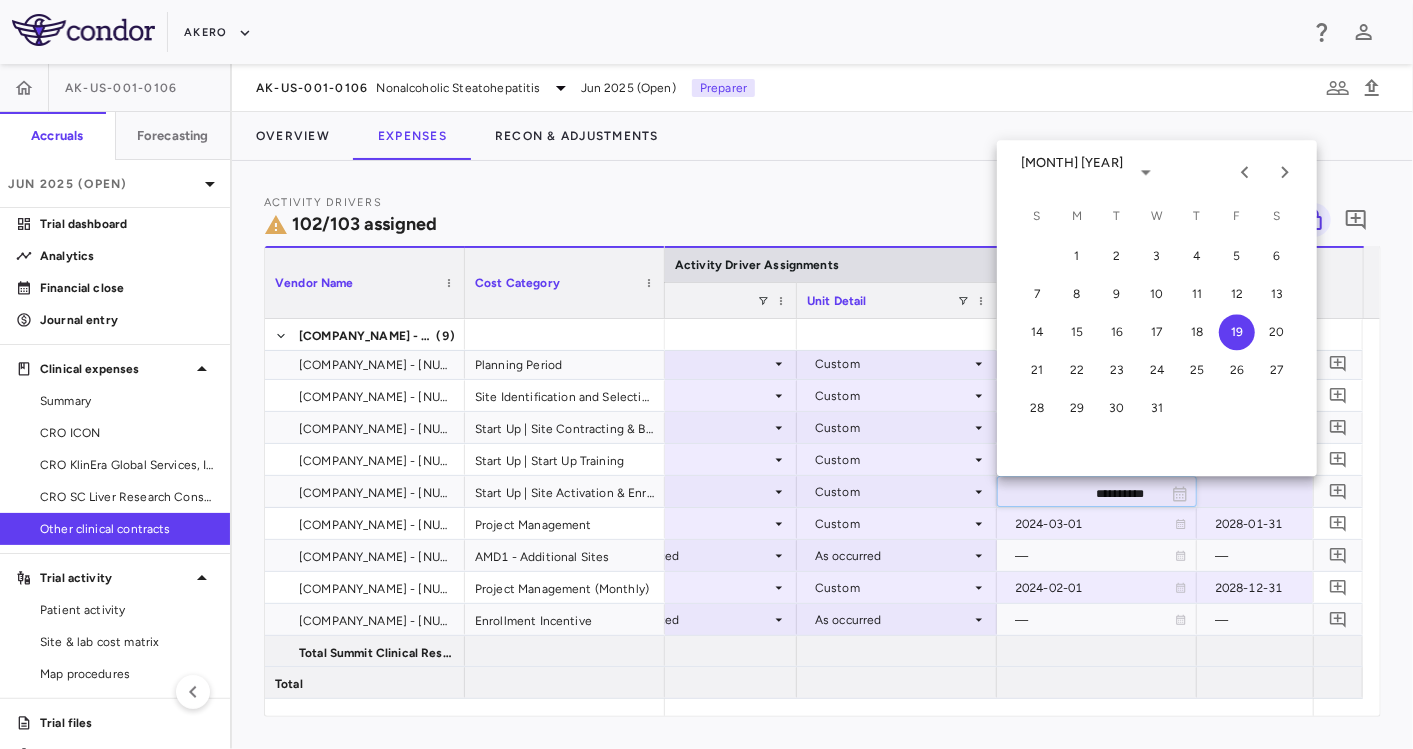 type on "**********" 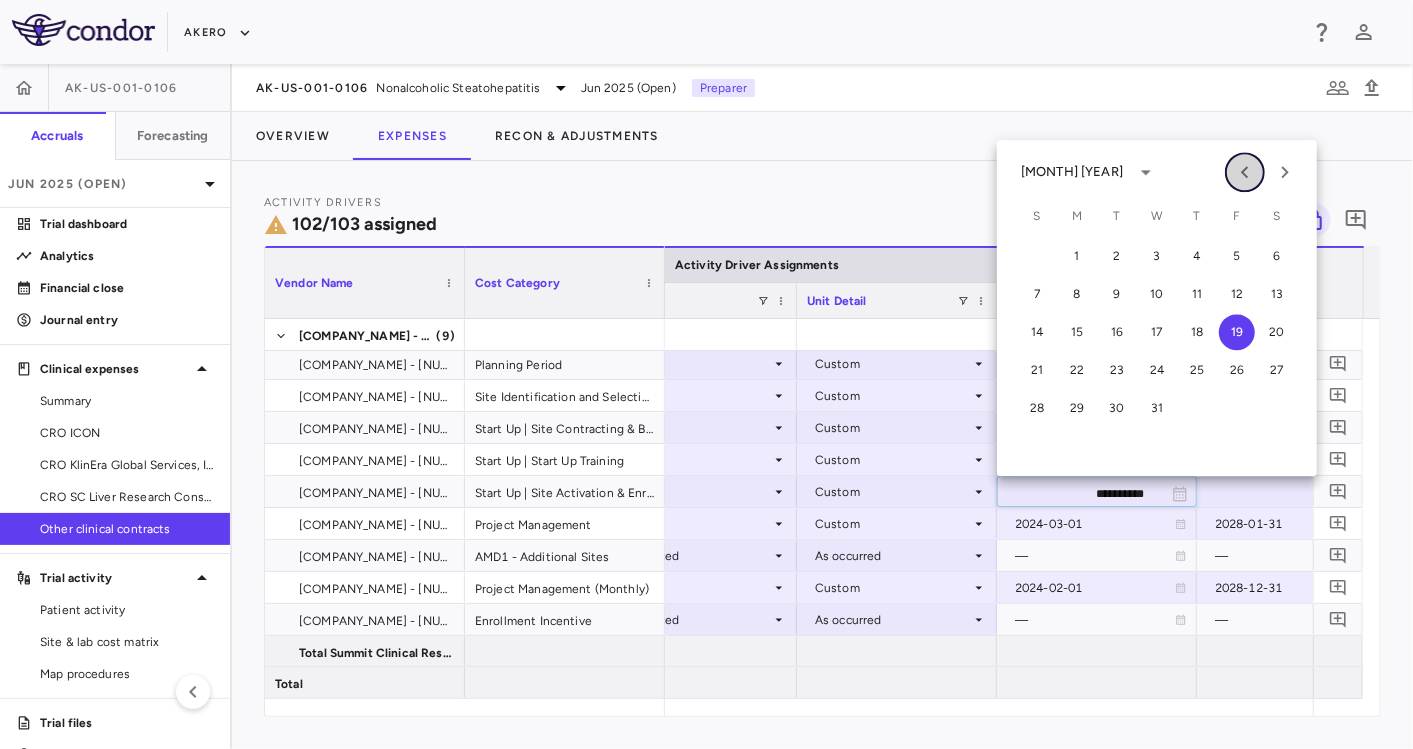 click 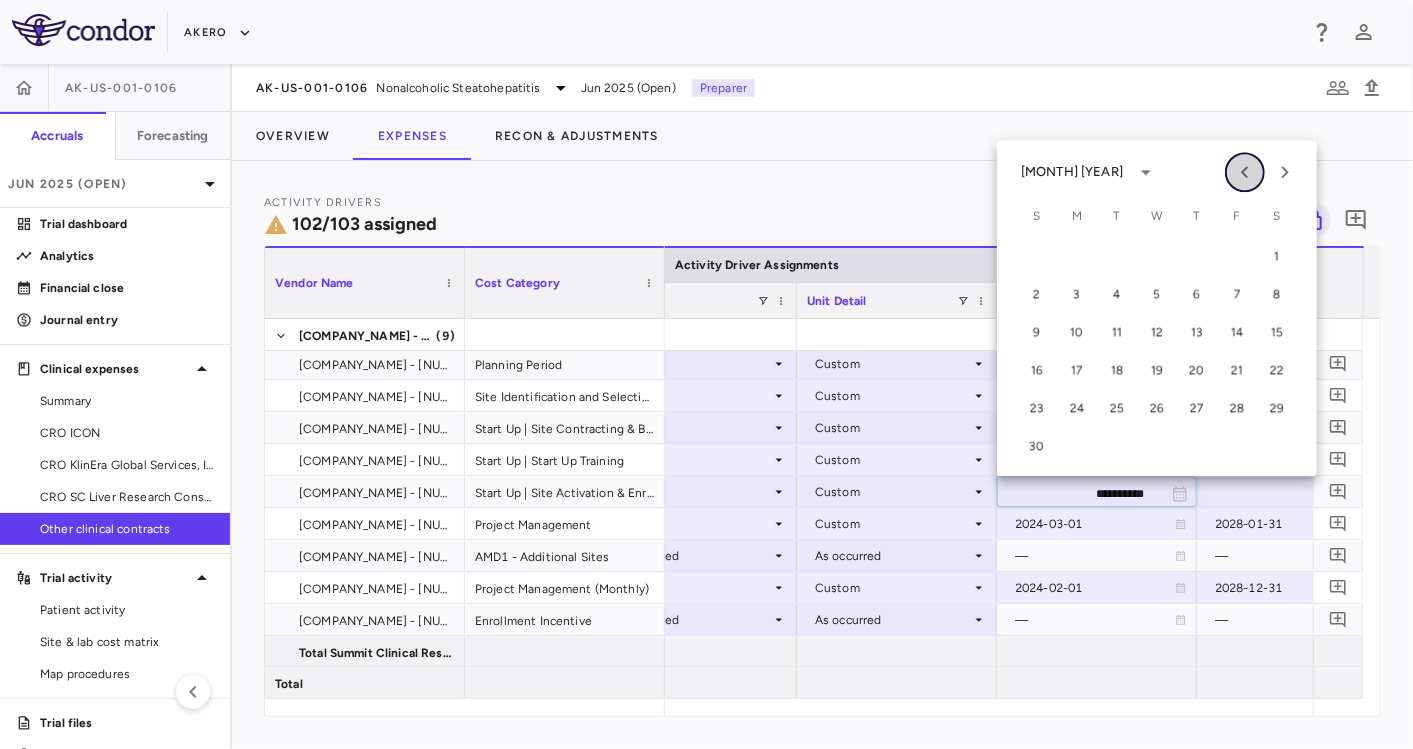 click 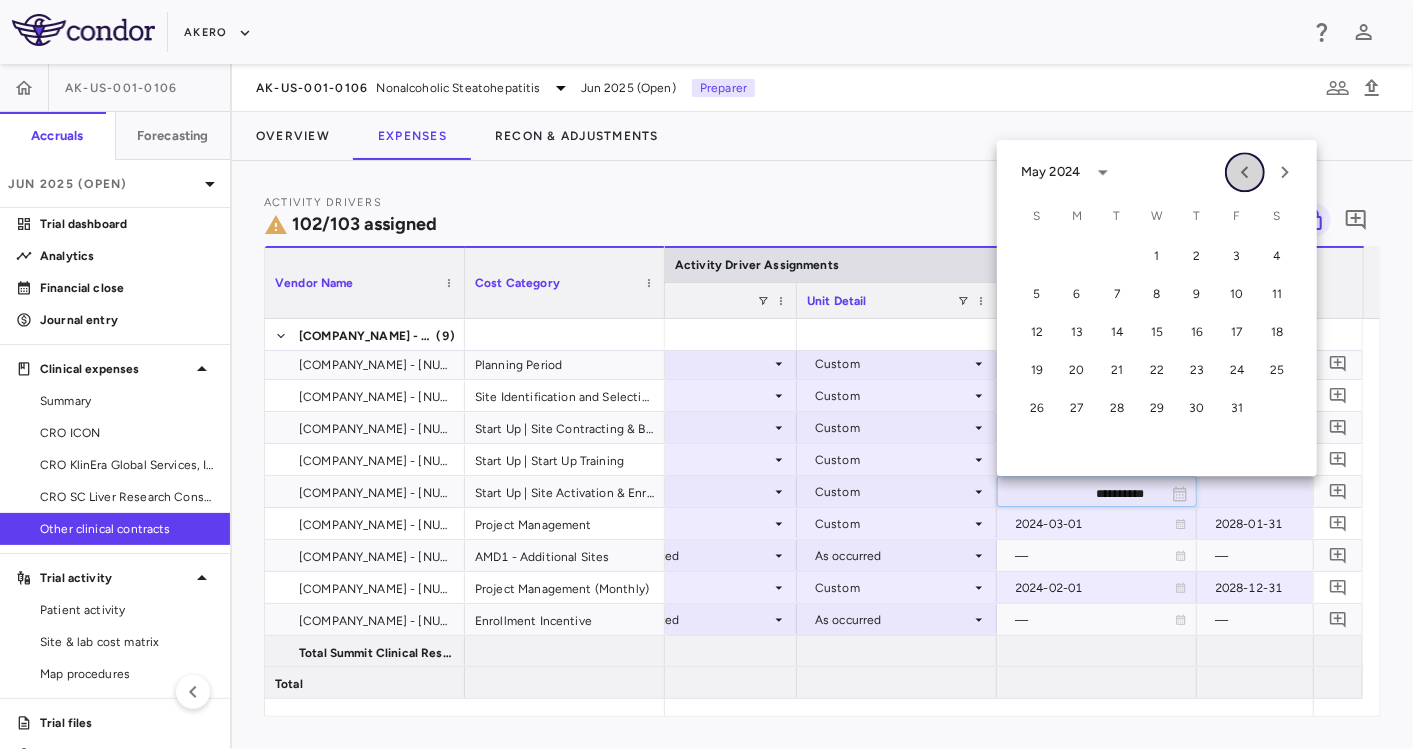click 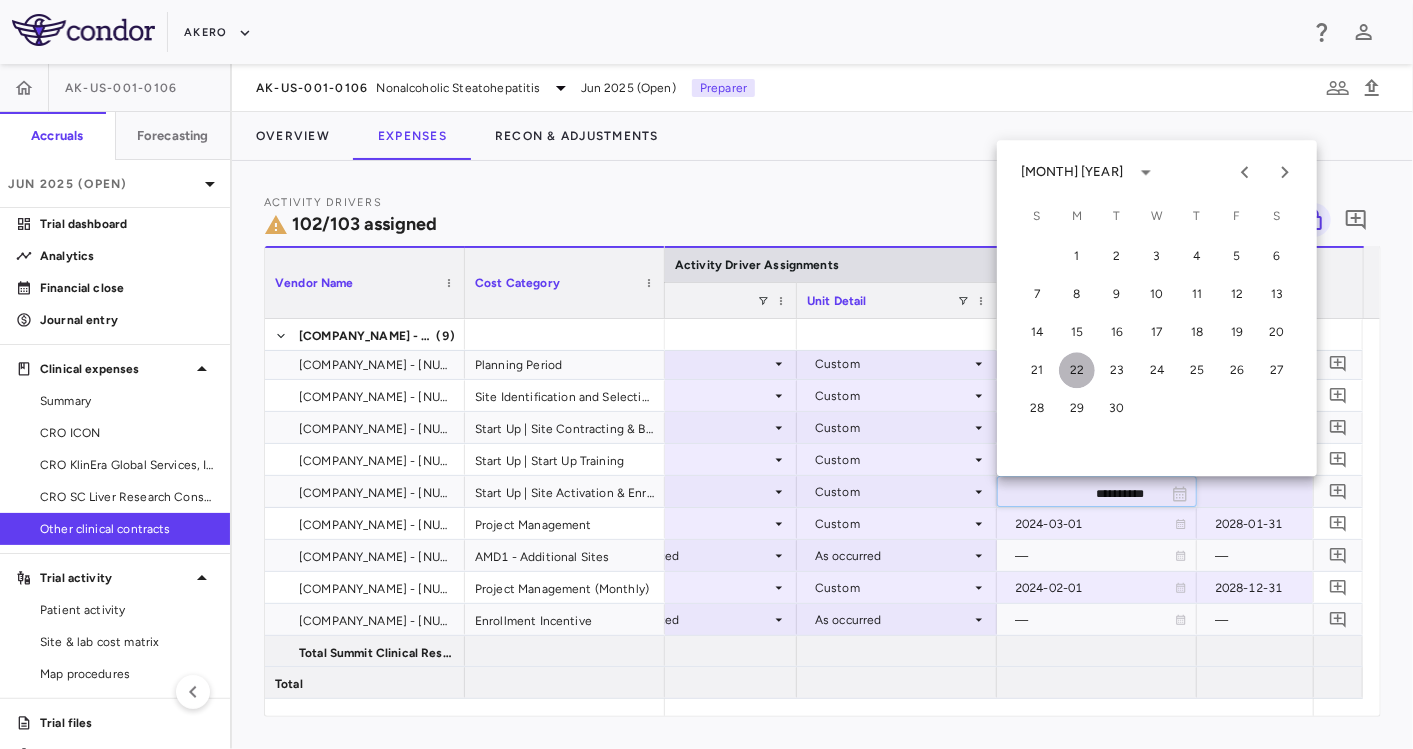 click on "22" at bounding box center [1077, 370] 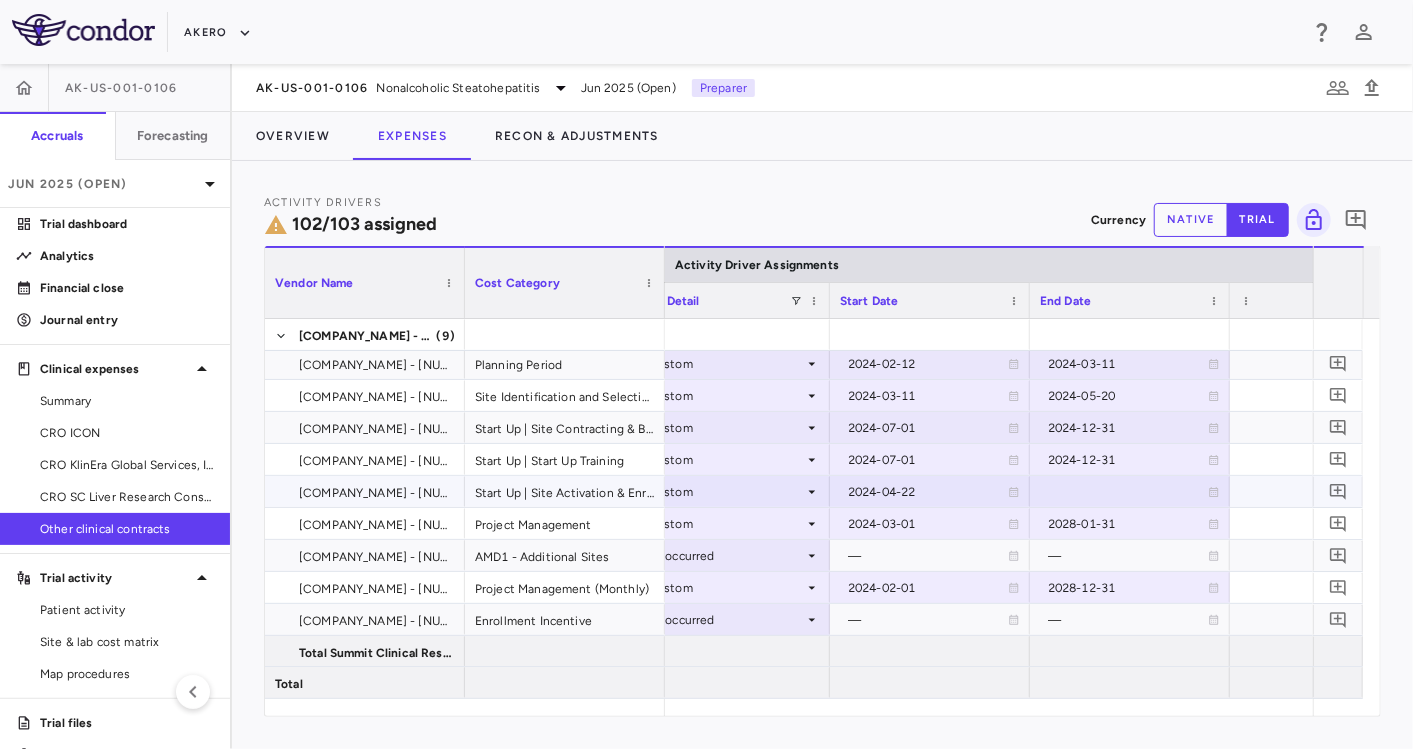 click at bounding box center [1130, 491] 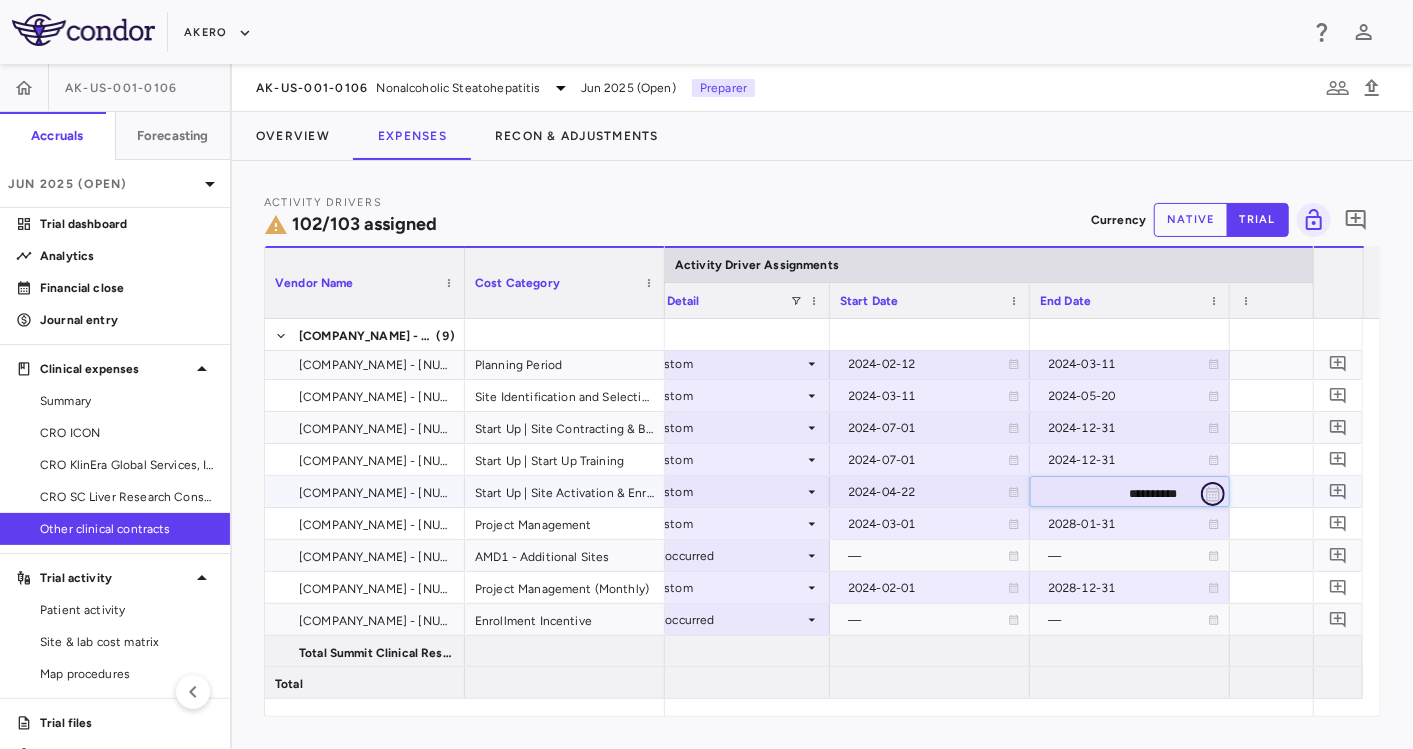 click 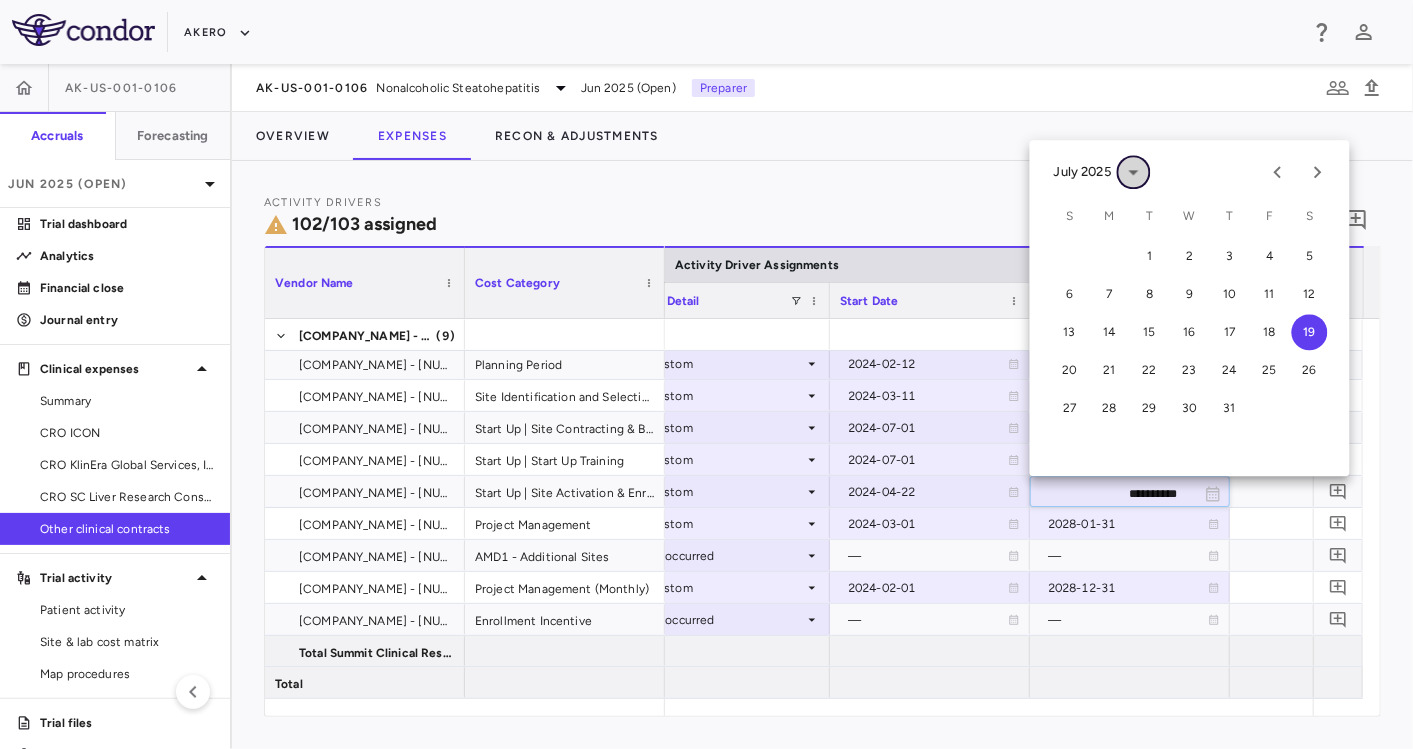 click 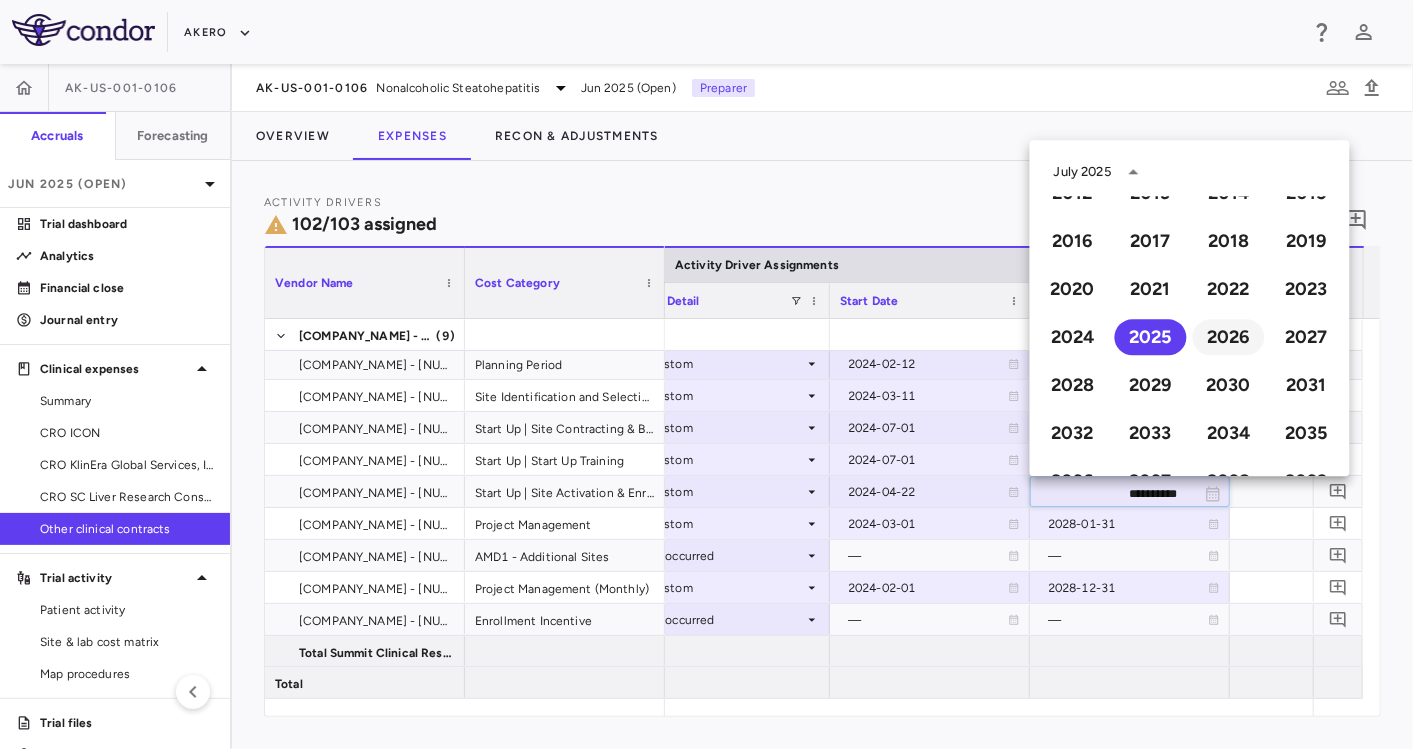 click on "2026" at bounding box center (1229, 337) 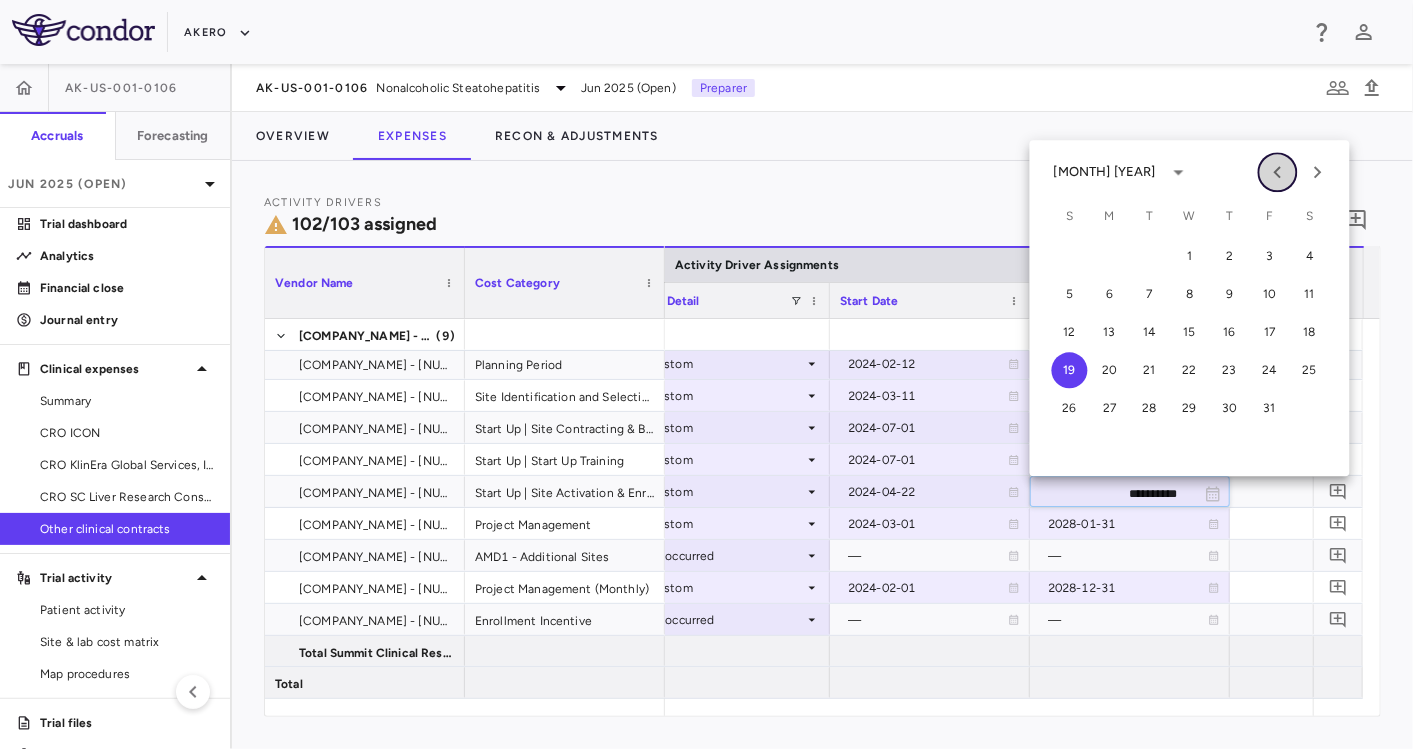 click 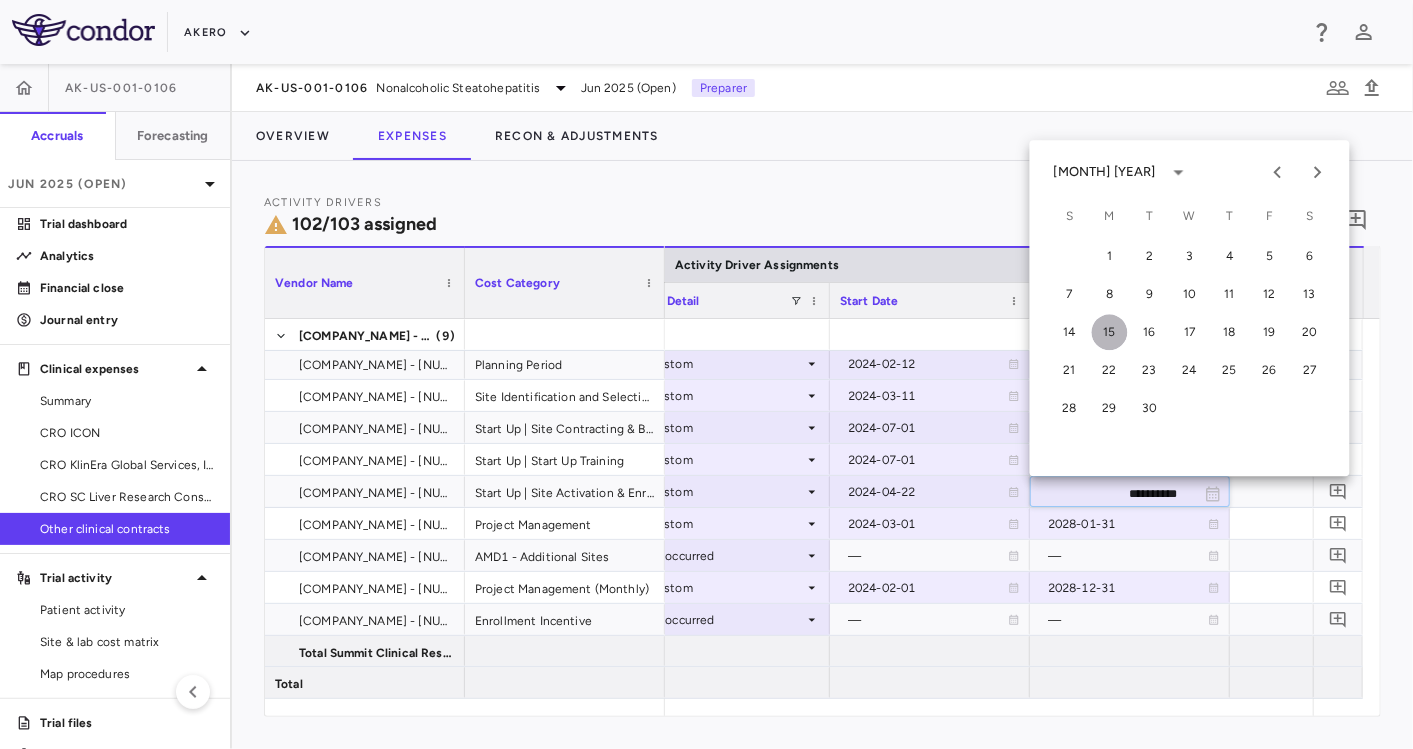 click on "15" at bounding box center [1110, 332] 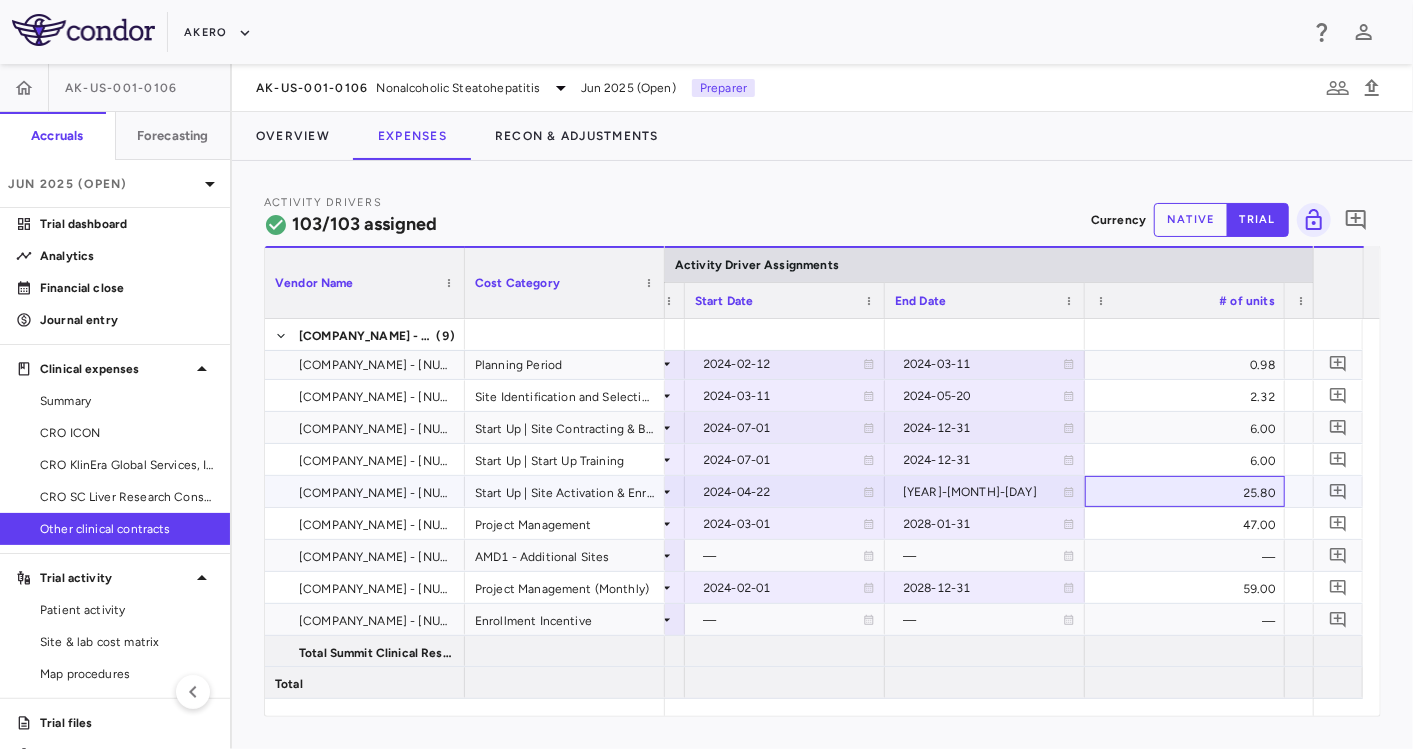 click on "25.80" at bounding box center [1185, 491] 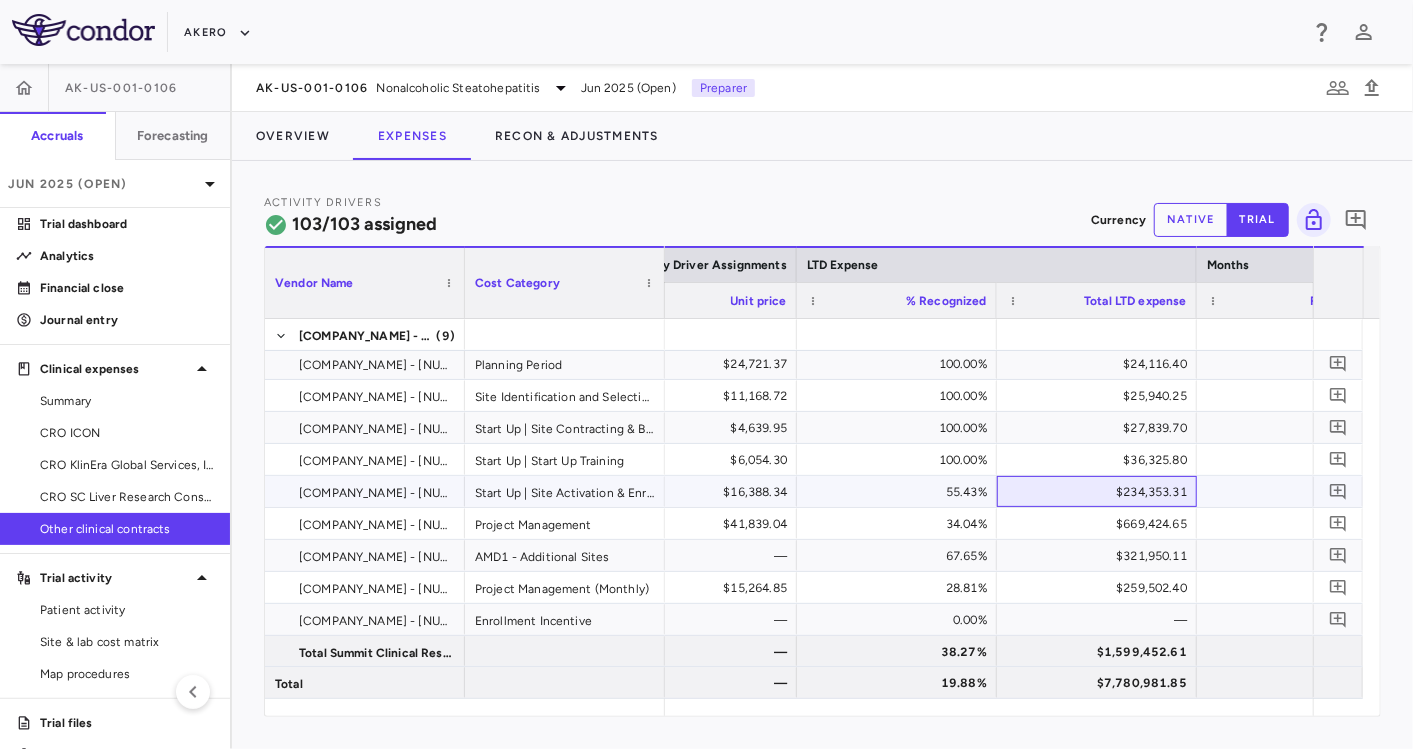 click on "$234,353.31" at bounding box center [1101, 492] 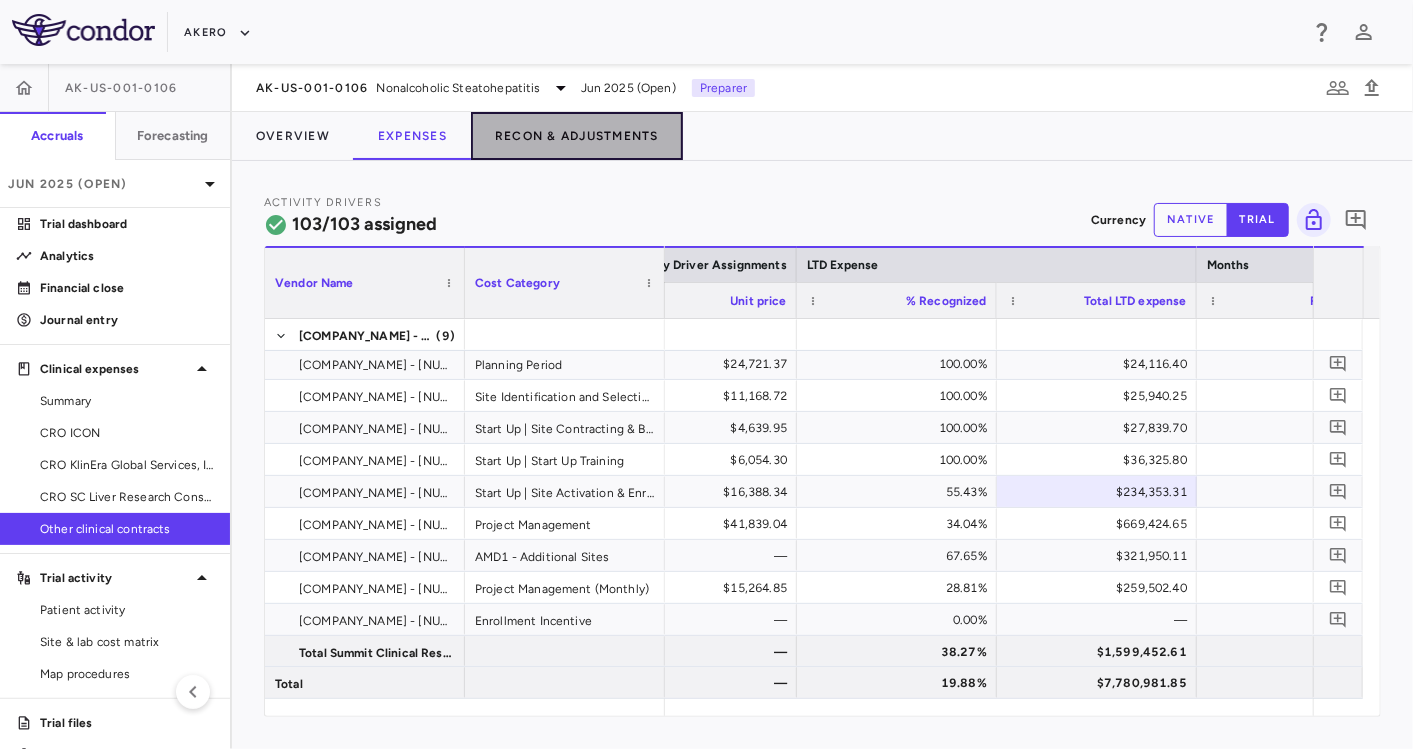 click on "Recon & Adjustments" at bounding box center (577, 136) 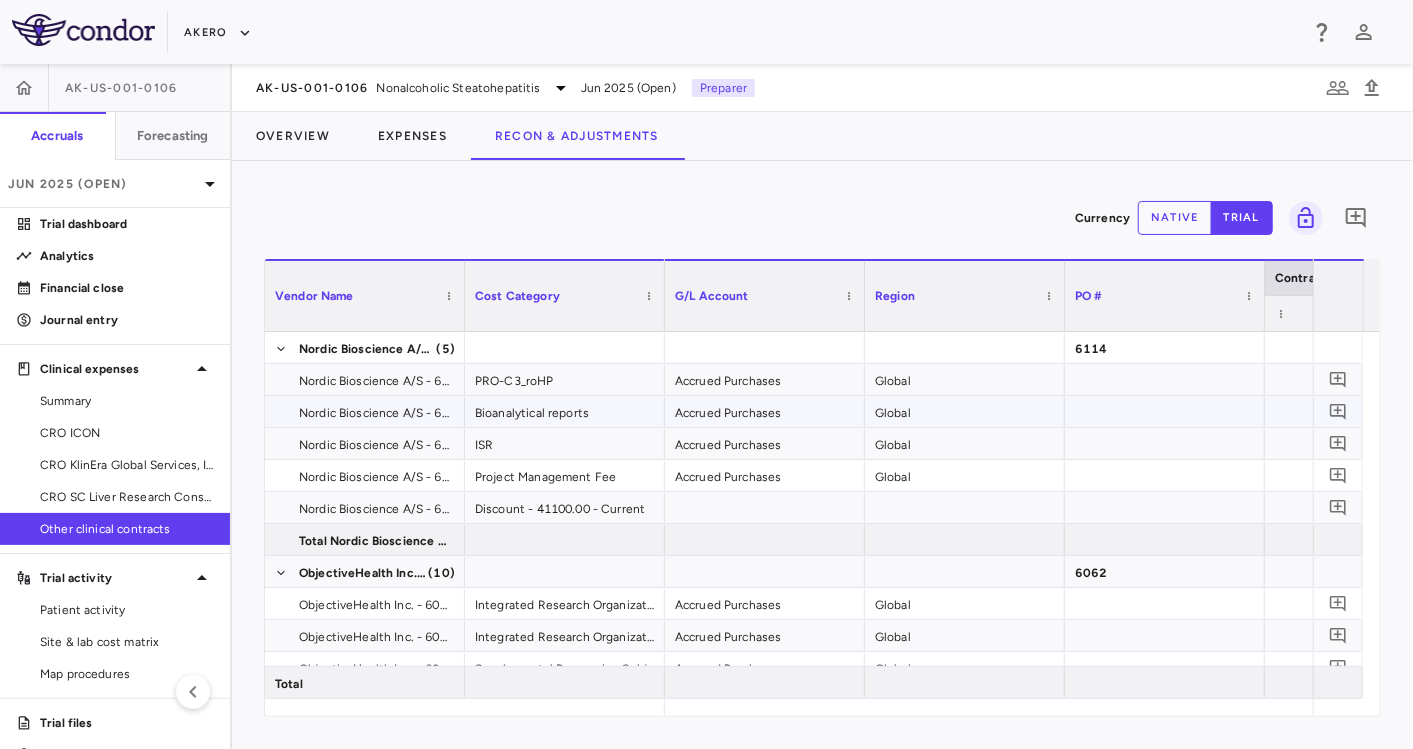 scroll, scrollTop: 0, scrollLeft: 103, axis: horizontal 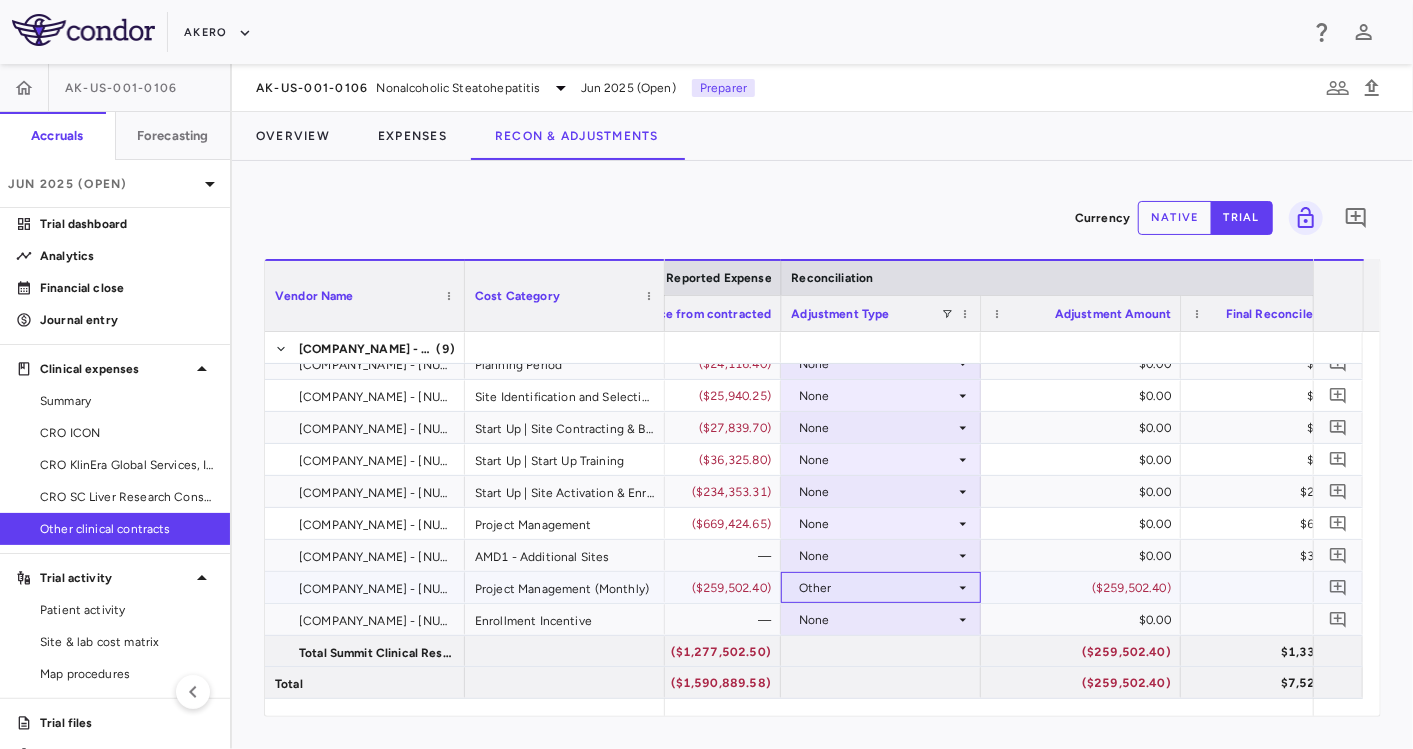 click on "Other" at bounding box center [877, 588] 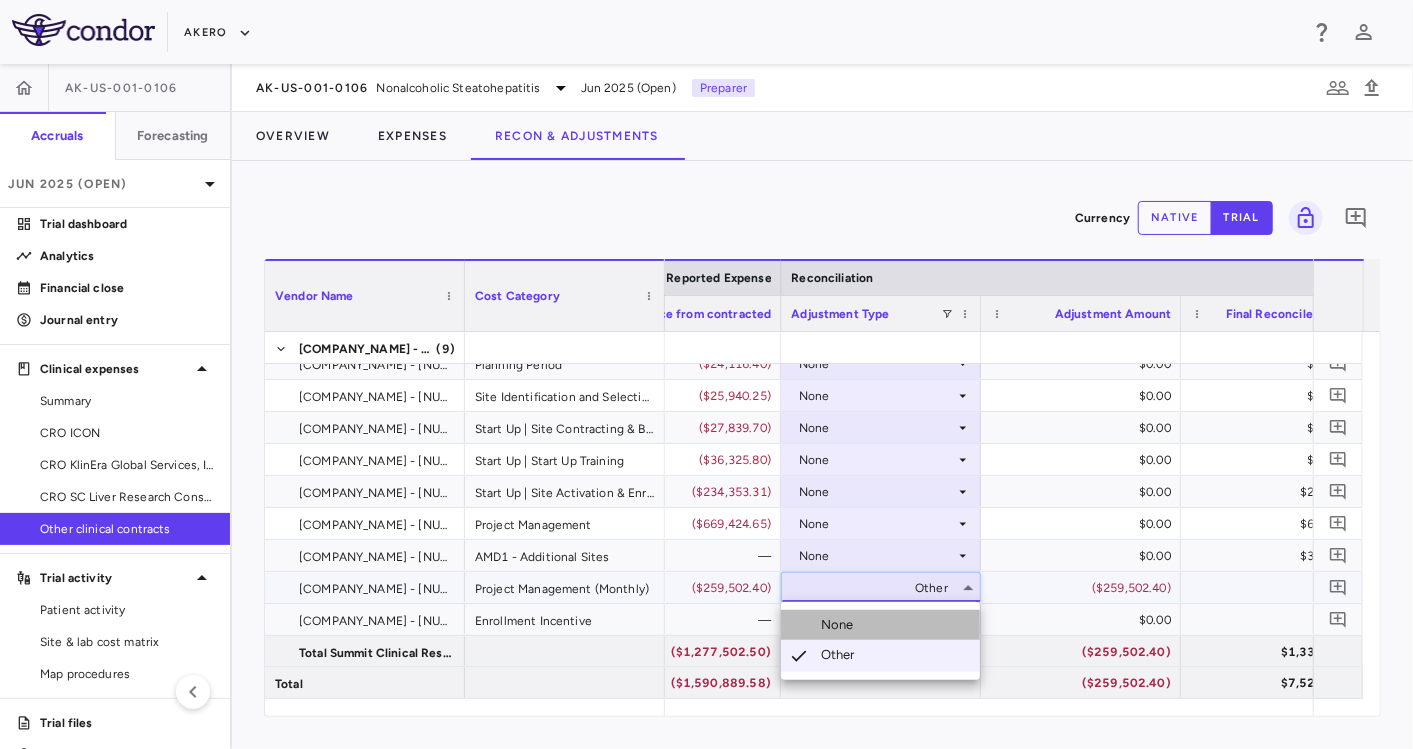 click on "None" at bounding box center [880, 625] 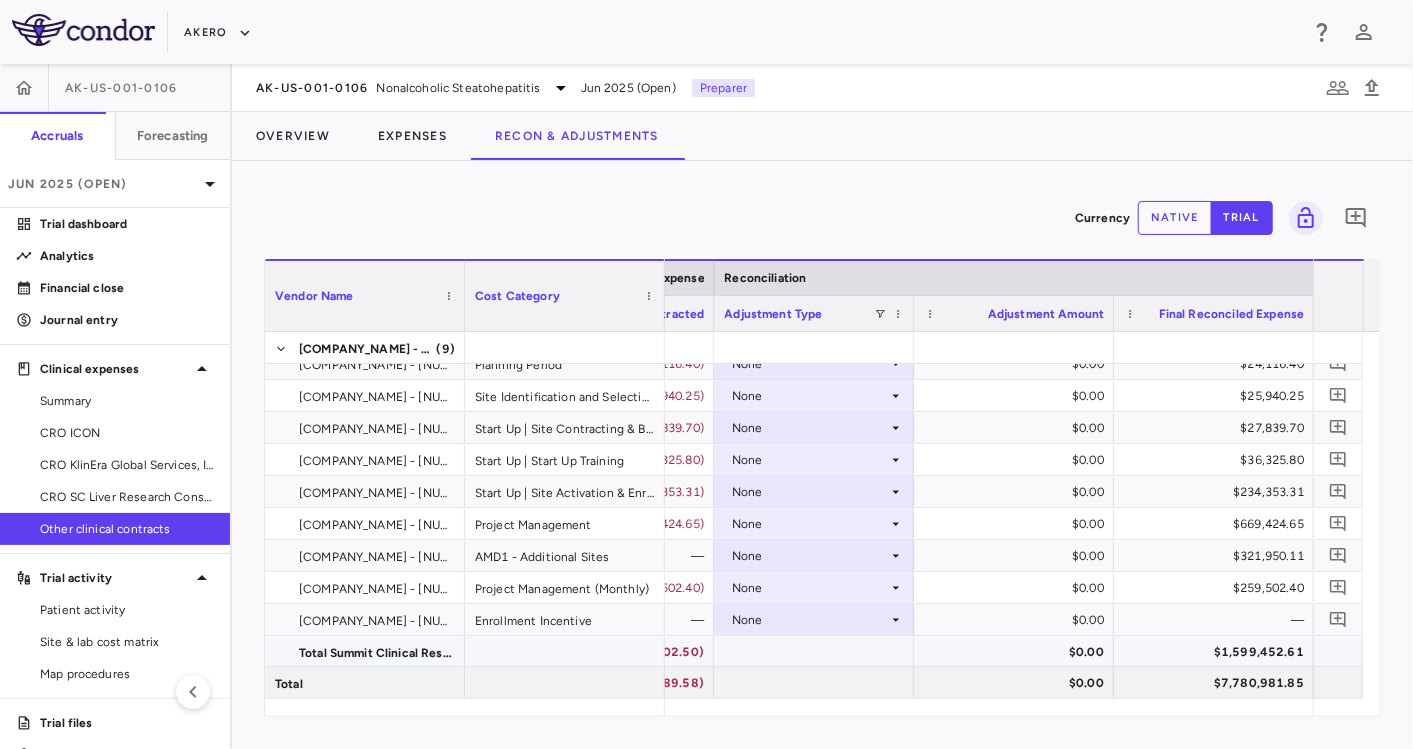 click on "$1,599,452.61" at bounding box center (1218, 652) 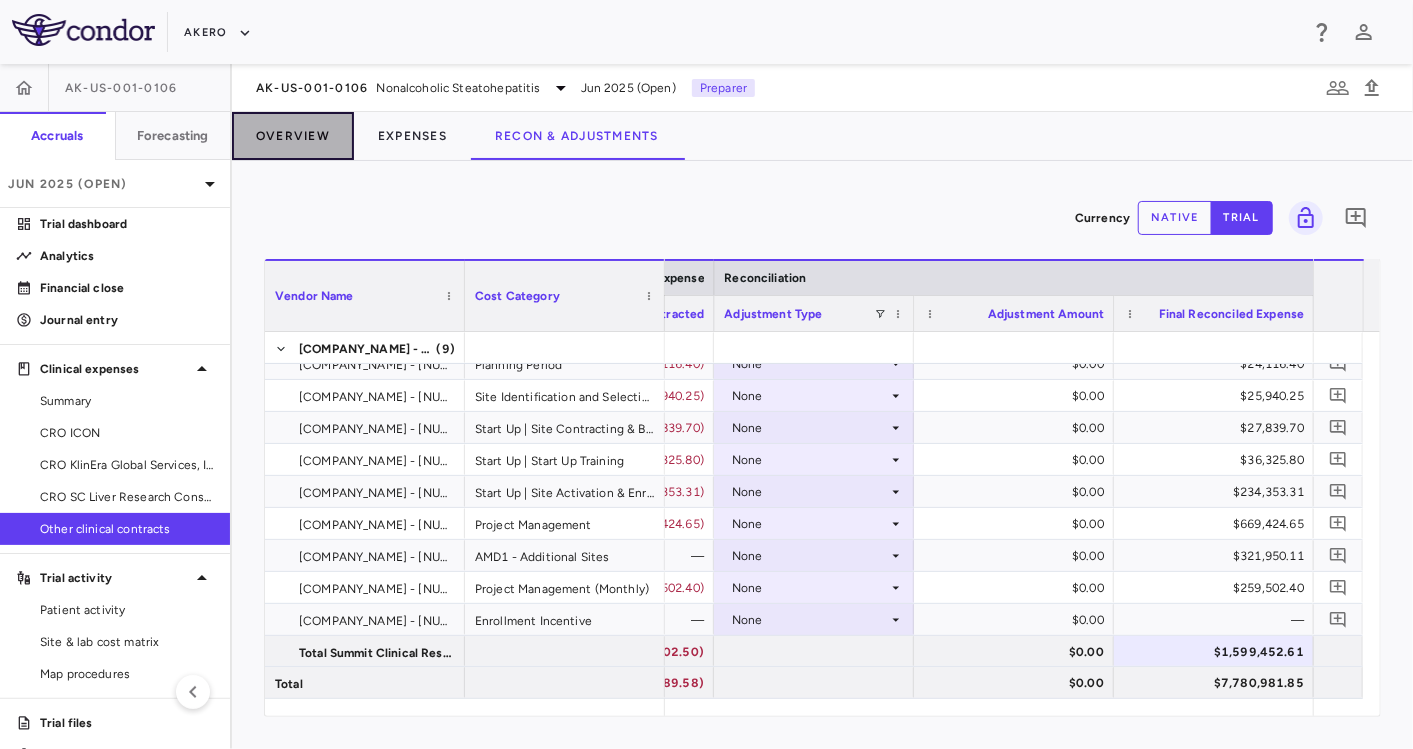 click on "Overview" at bounding box center [293, 136] 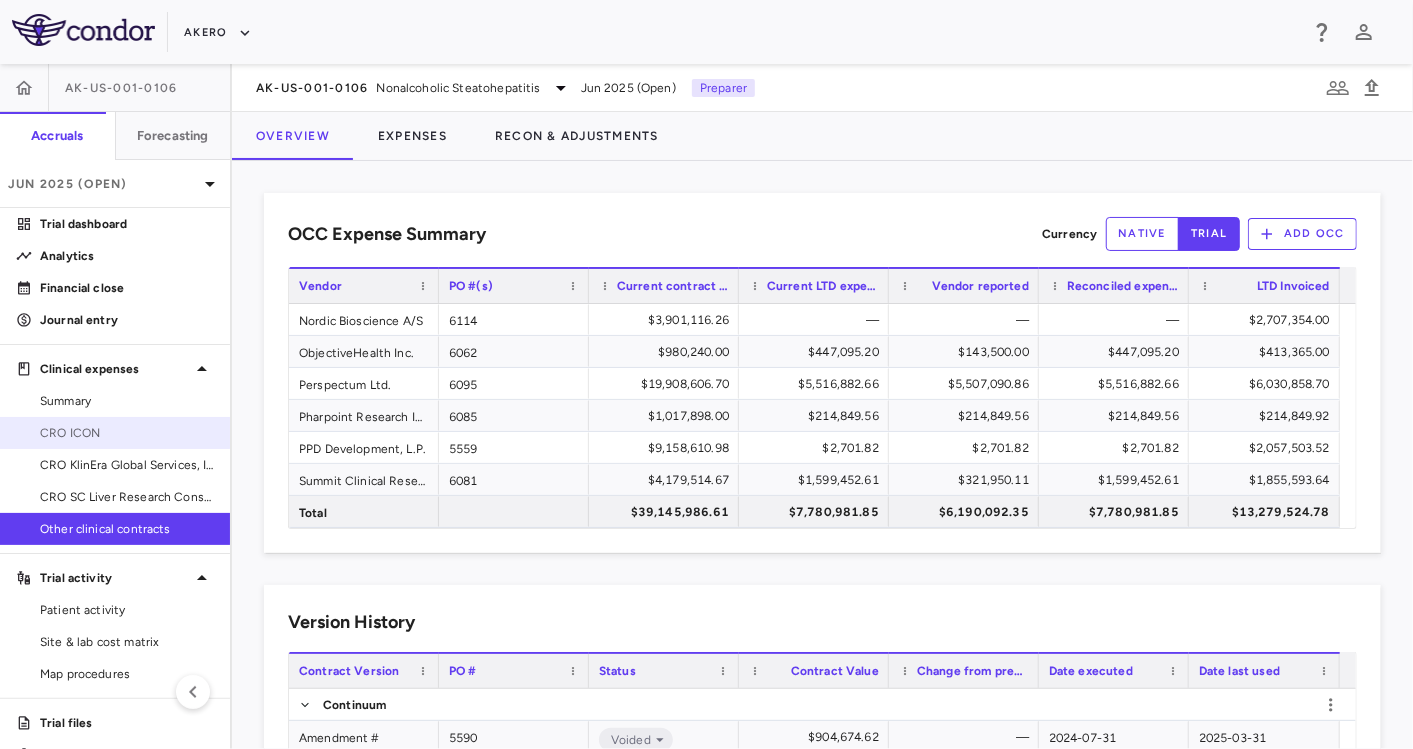 click on "CRO ICON" at bounding box center (127, 433) 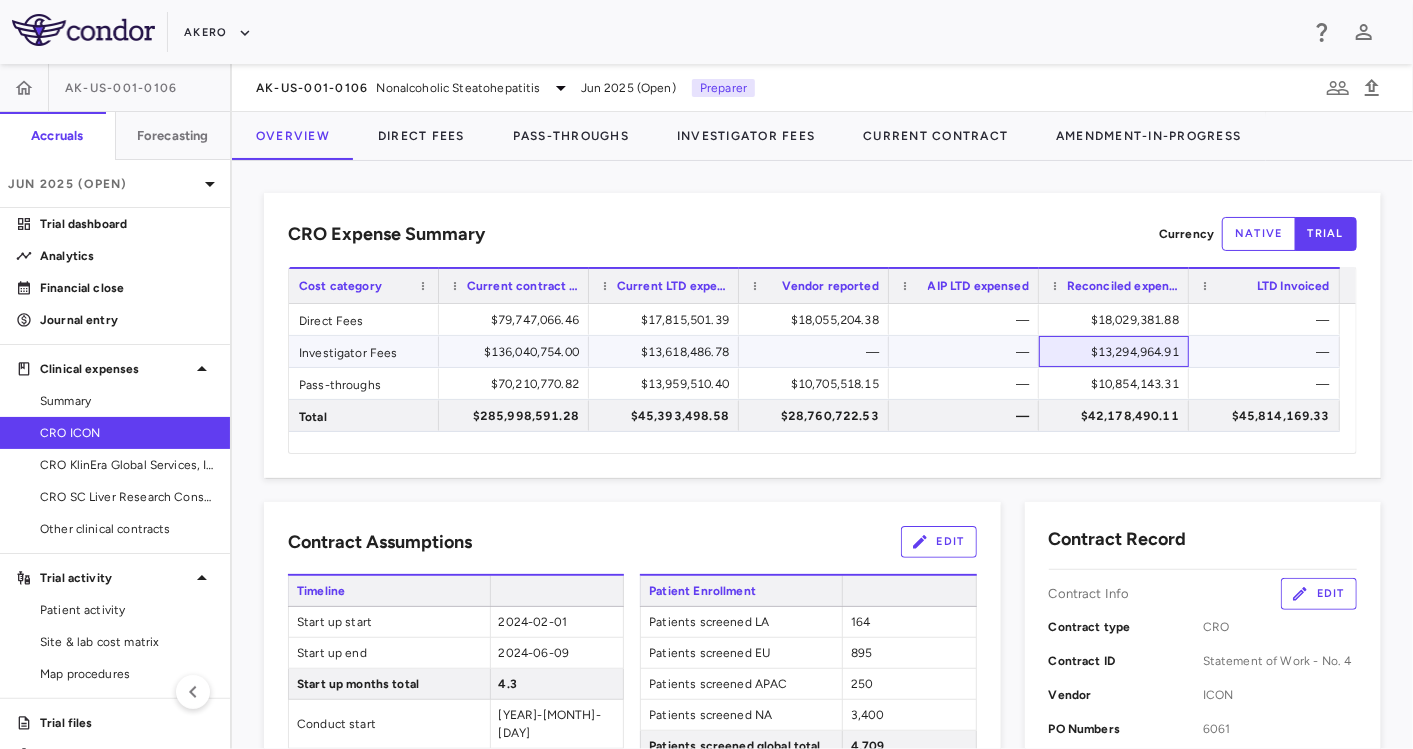 click on "$13,294,964.91" at bounding box center [1118, 352] 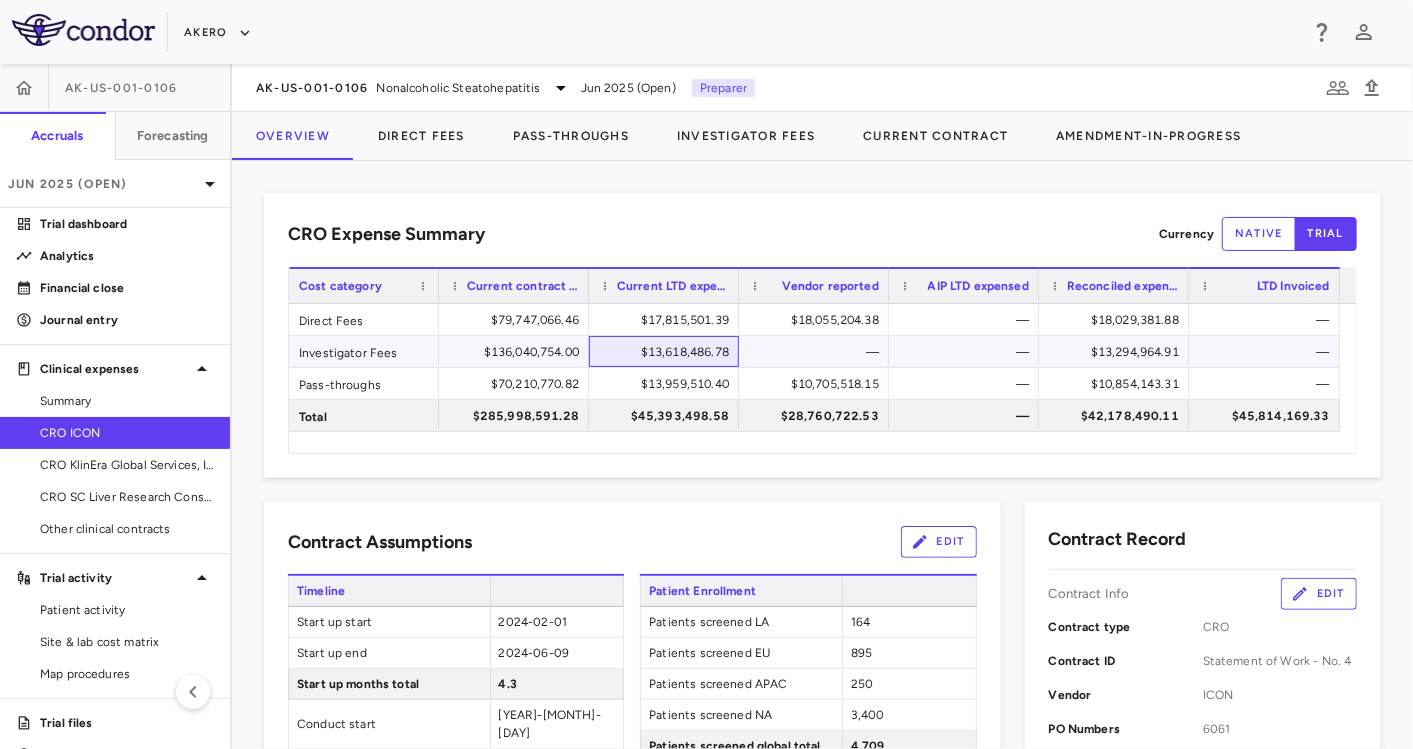 click on "$13,618,486.78" at bounding box center (668, 352) 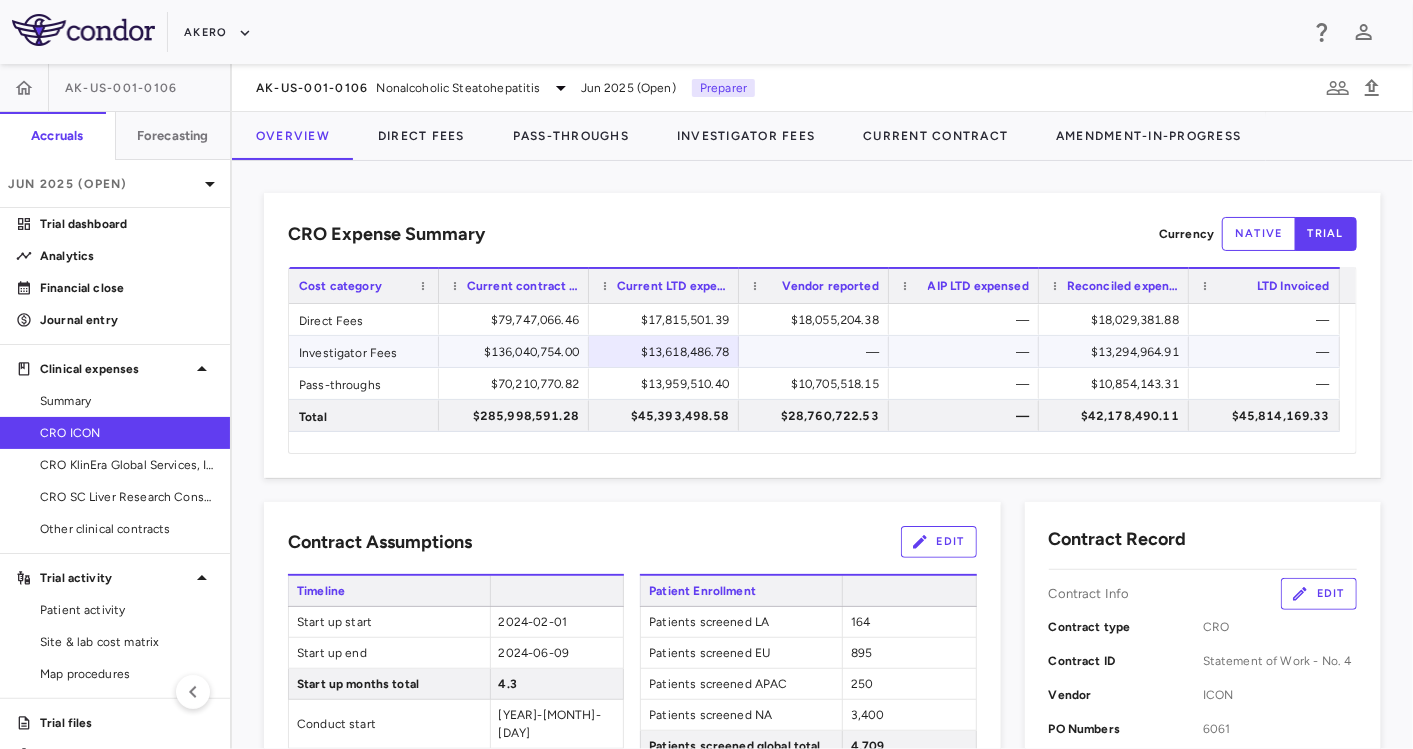 click on "$13,294,964.91" at bounding box center [1118, 352] 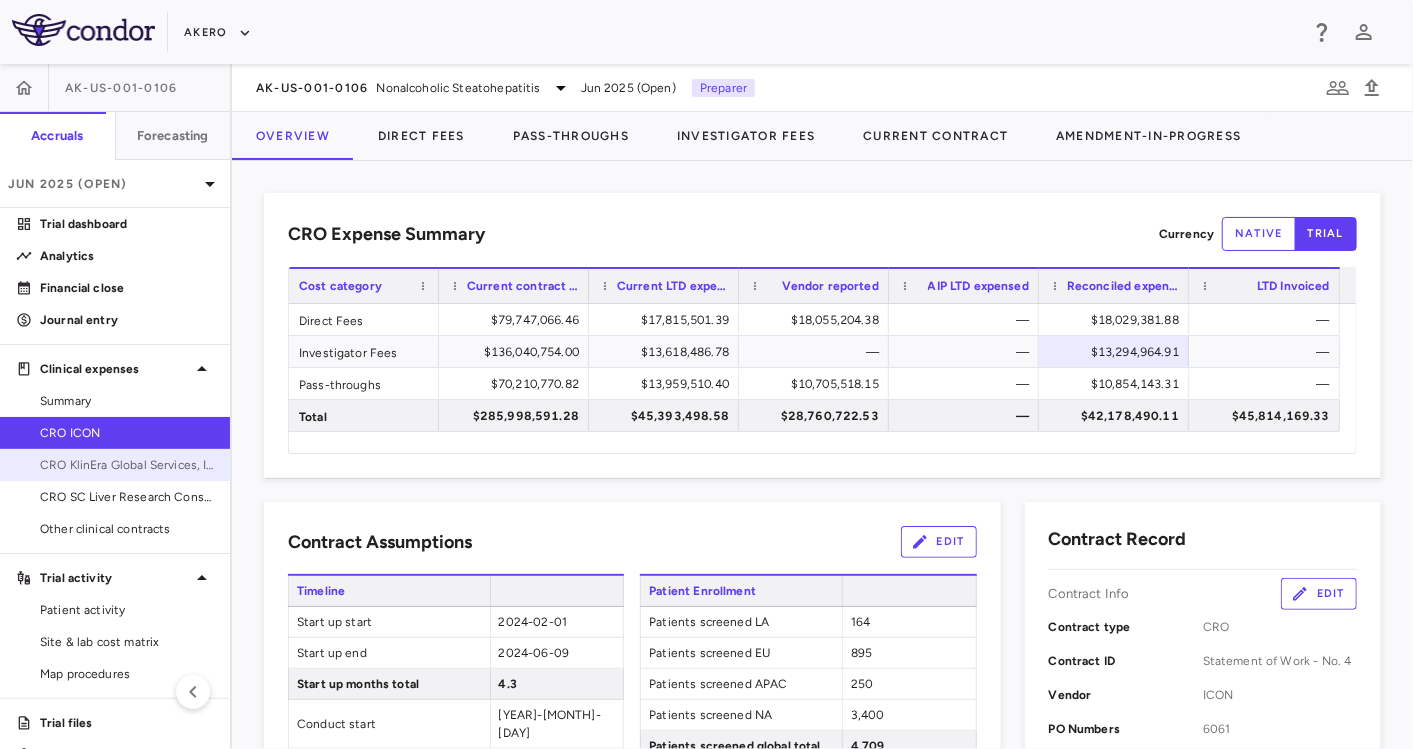 click on "CRO KlinEra Global Services, Inc" at bounding box center [127, 465] 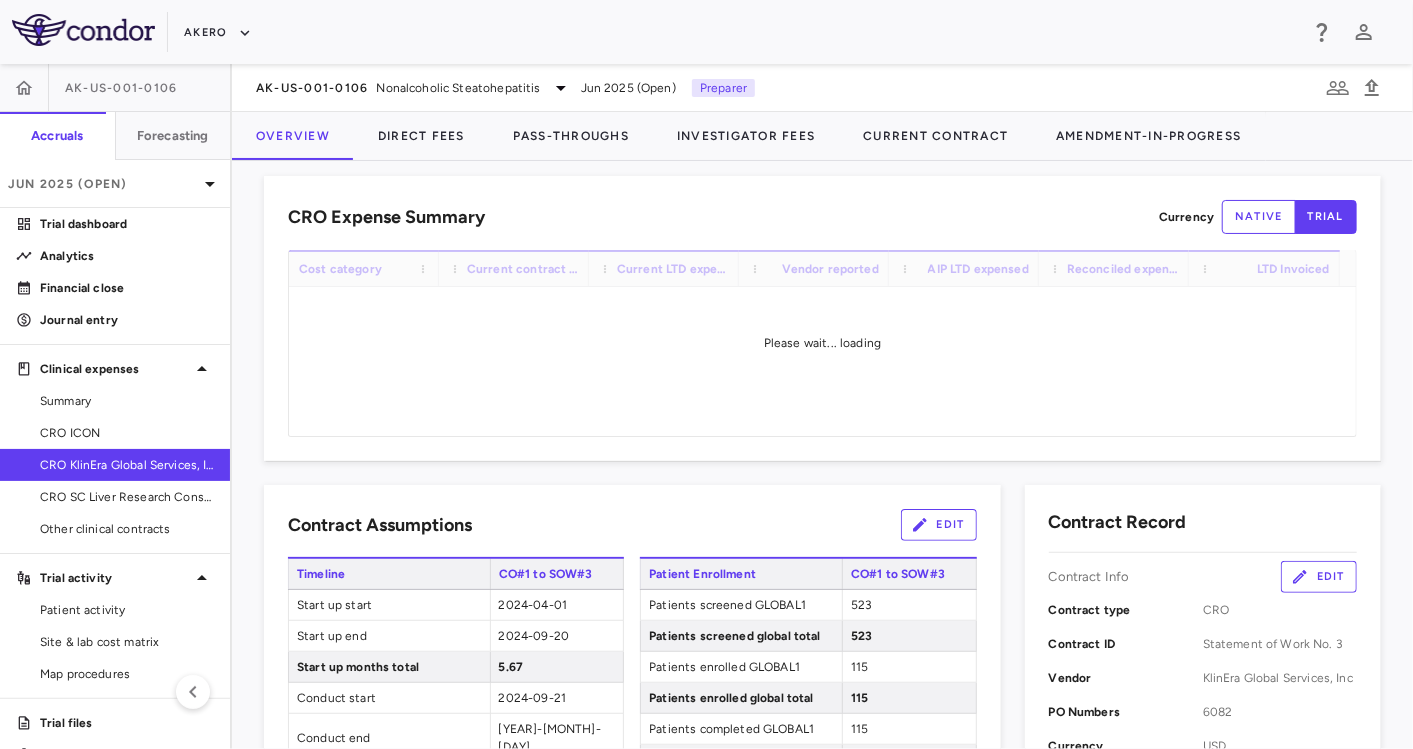 scroll, scrollTop: 33, scrollLeft: 0, axis: vertical 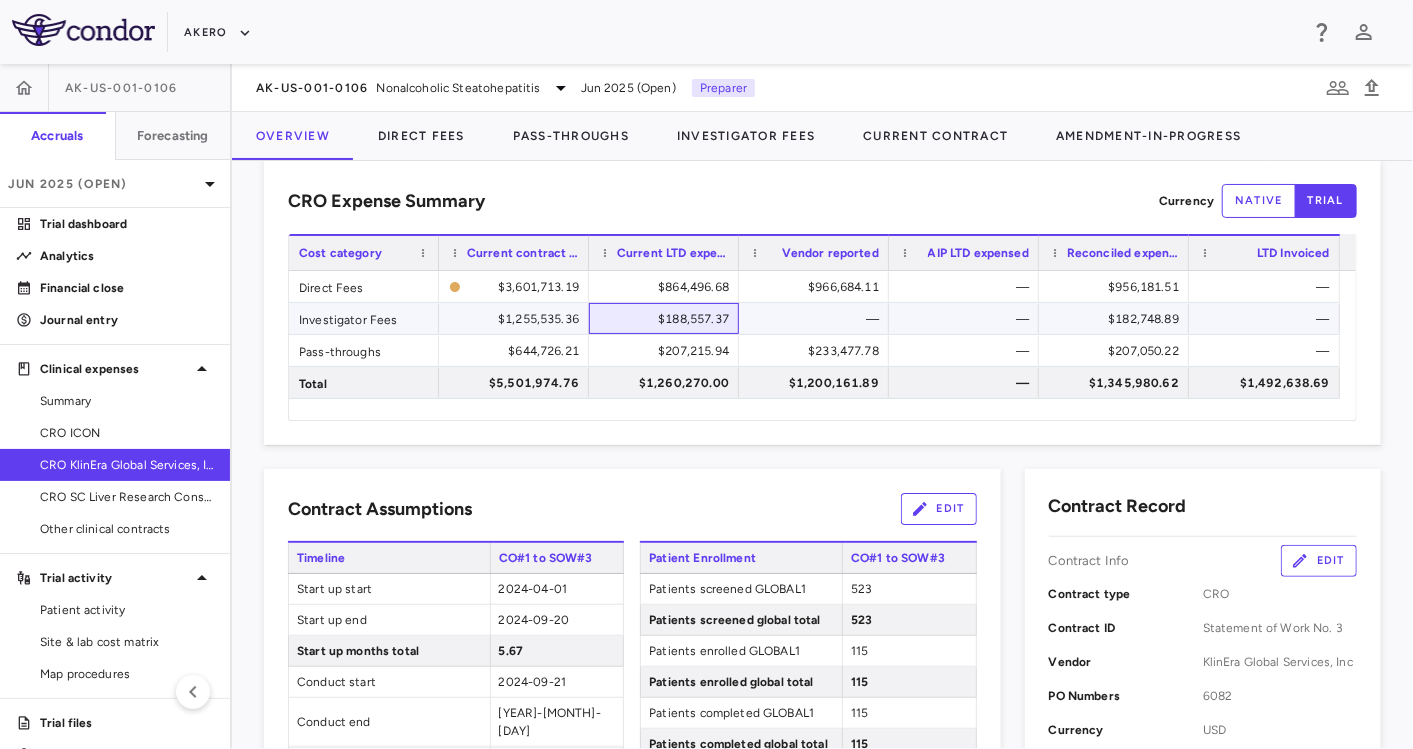 click on "$188,557.37" at bounding box center [668, 319] 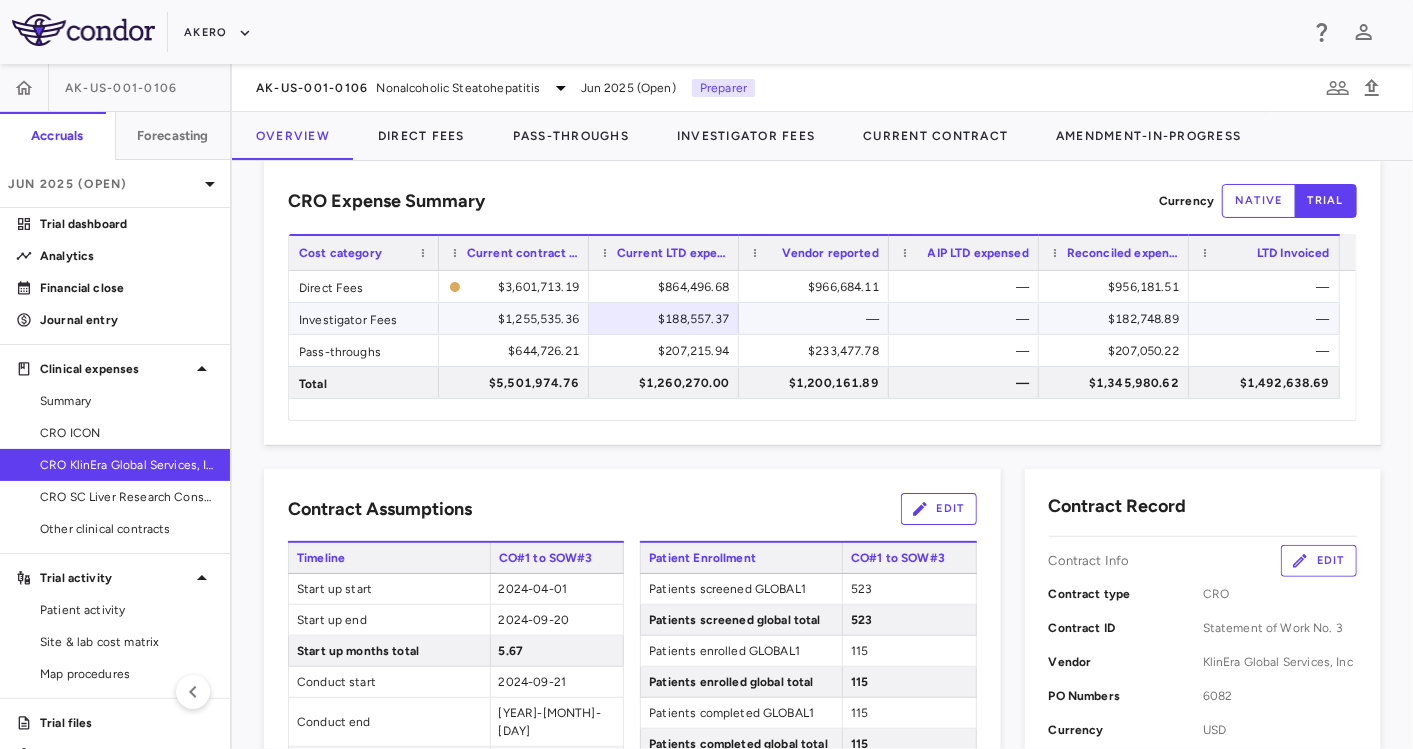 click on "$182,748.89" at bounding box center (1118, 319) 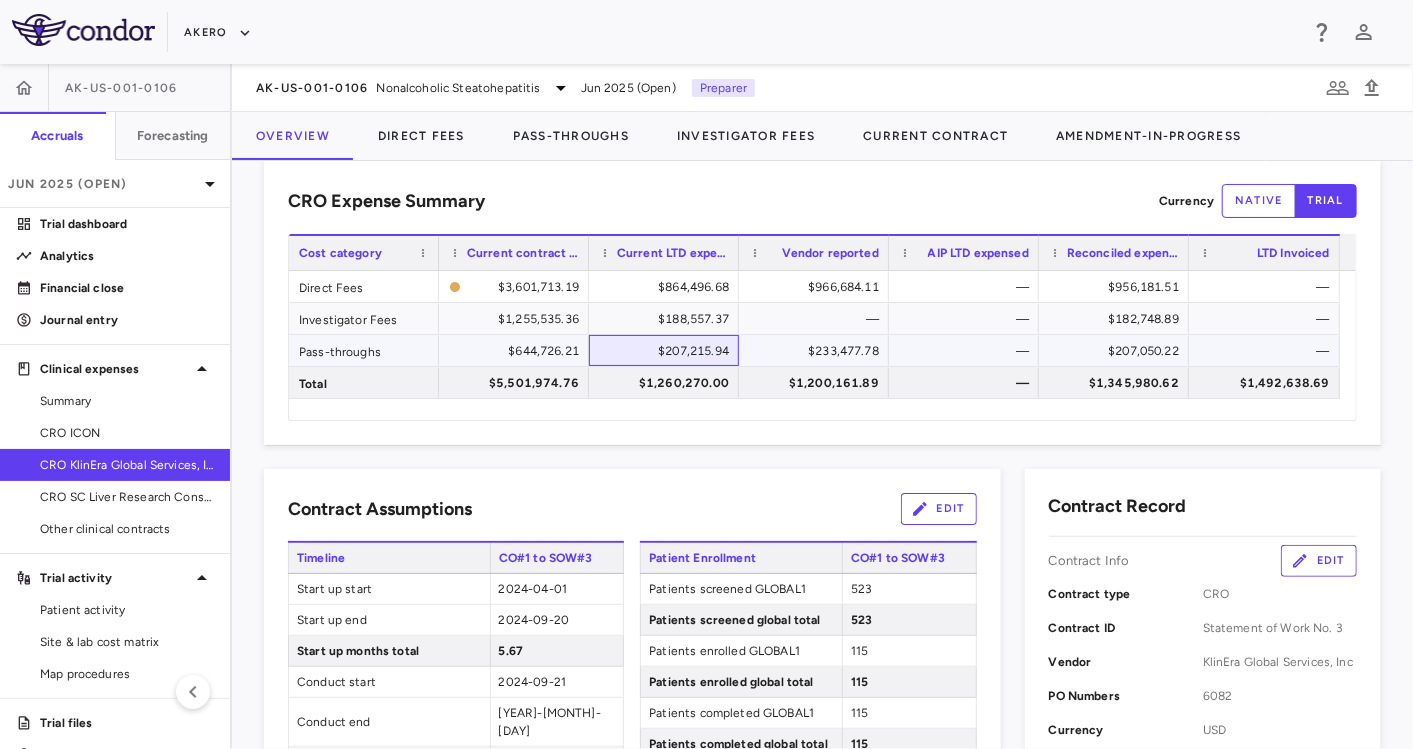 click on "$207,215.94" at bounding box center (668, 351) 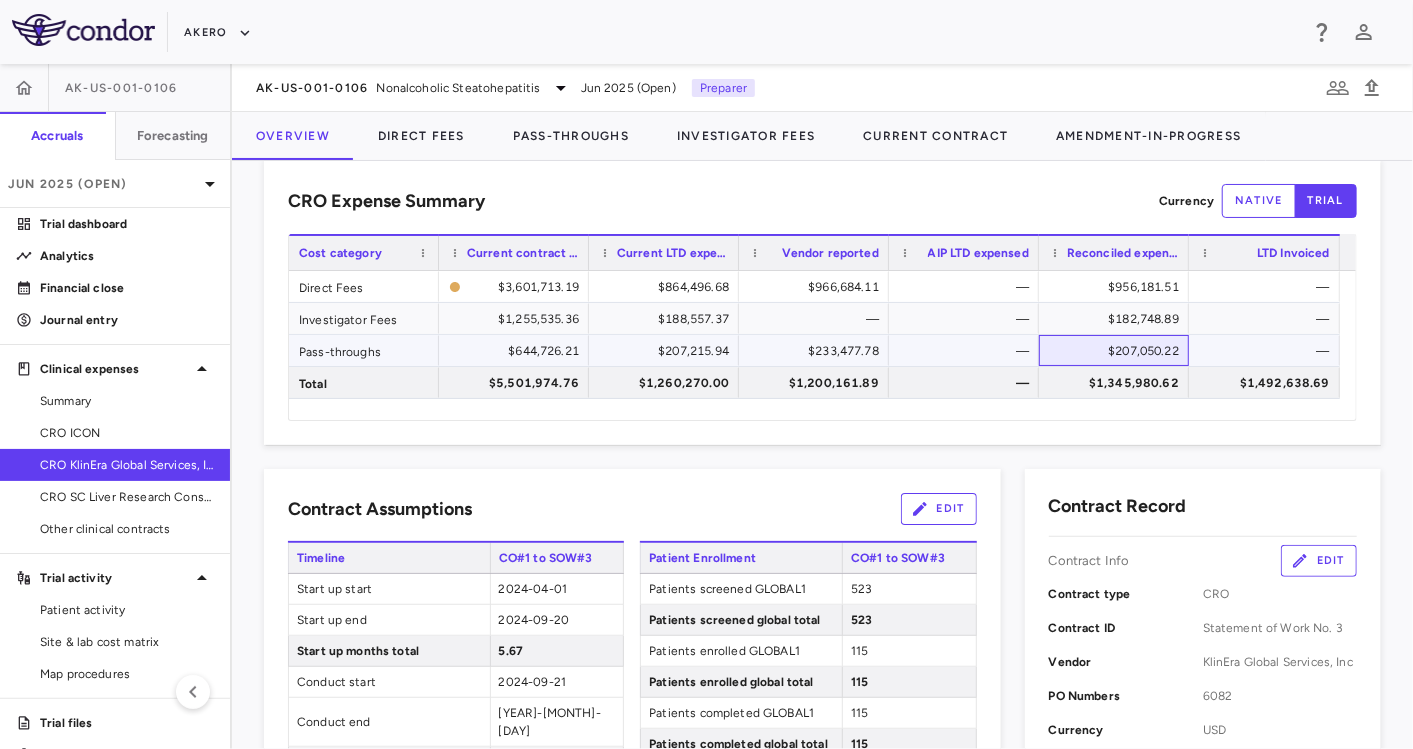 click on "$207,050.22" at bounding box center (1118, 351) 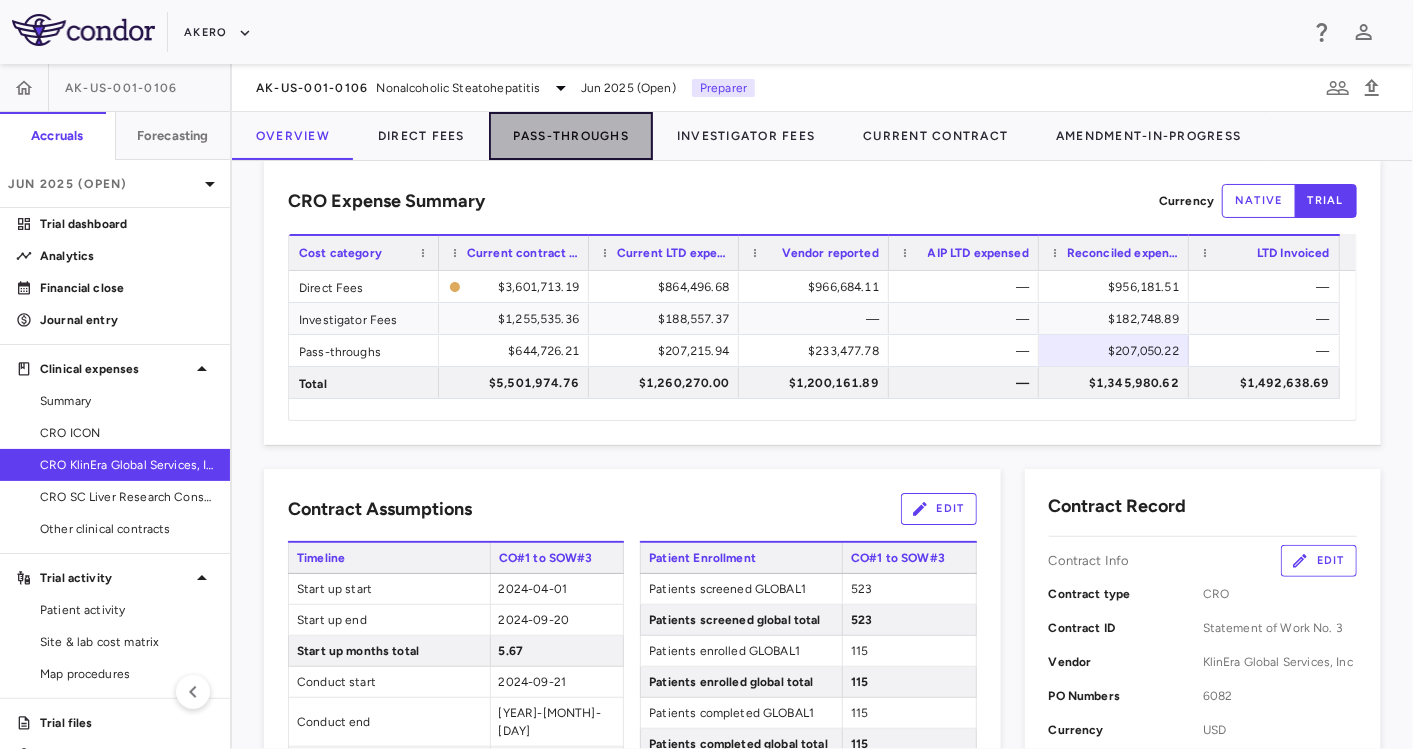 click on "Pass-Throughs" at bounding box center (571, 136) 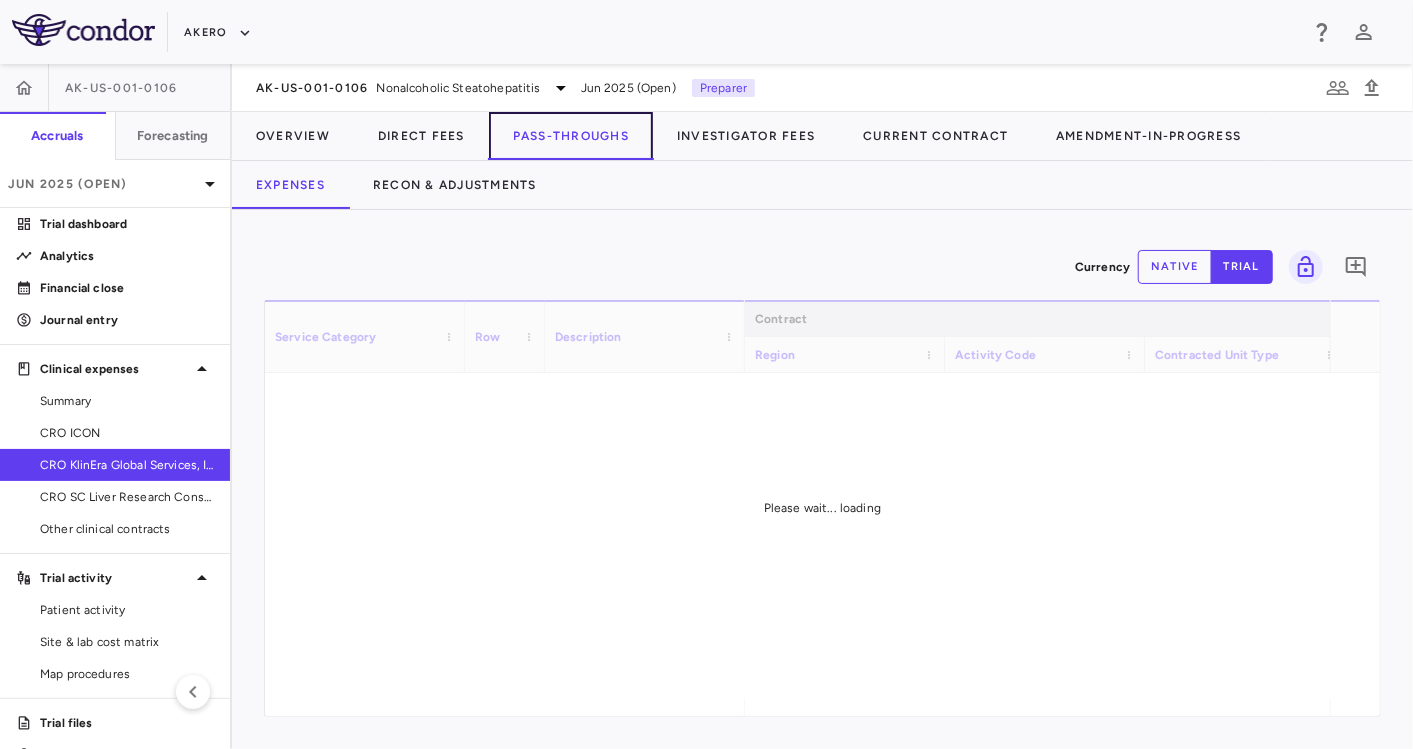 scroll, scrollTop: 0, scrollLeft: 0, axis: both 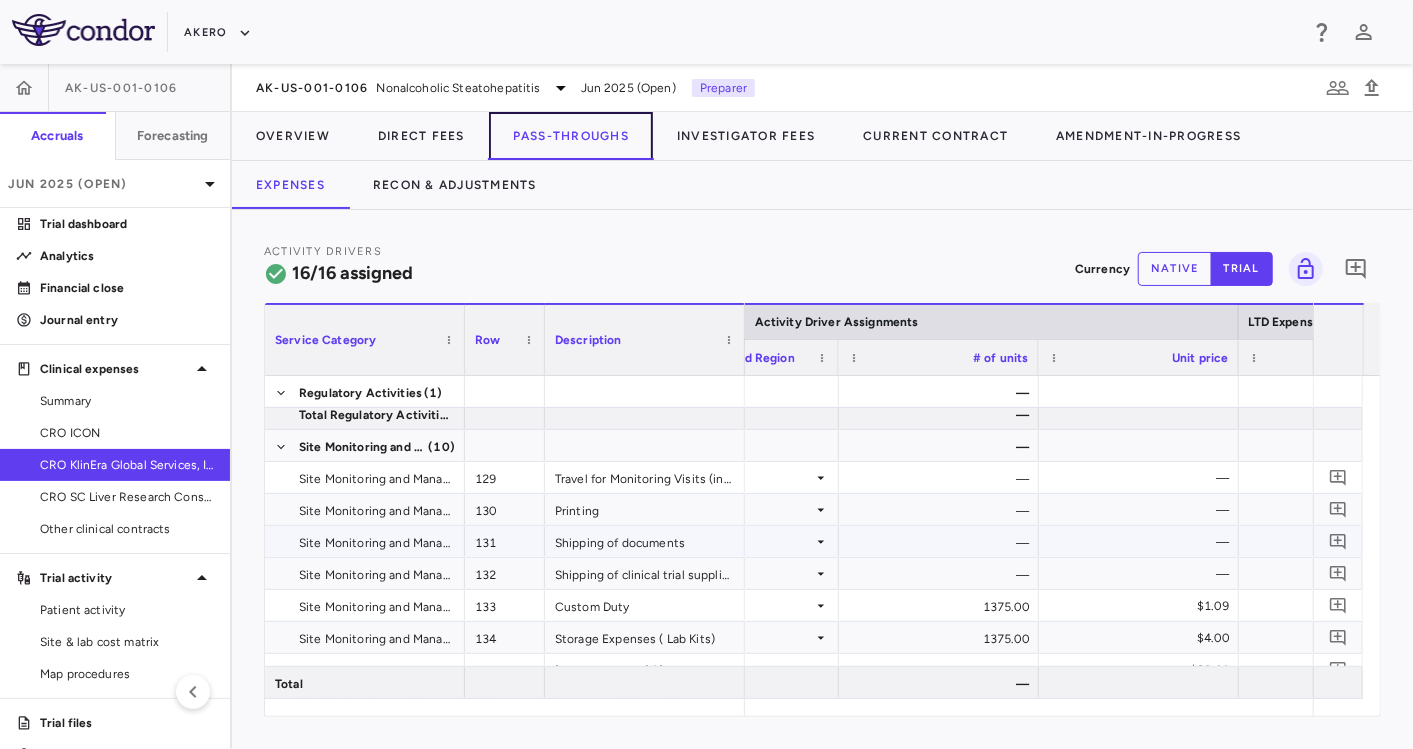 type 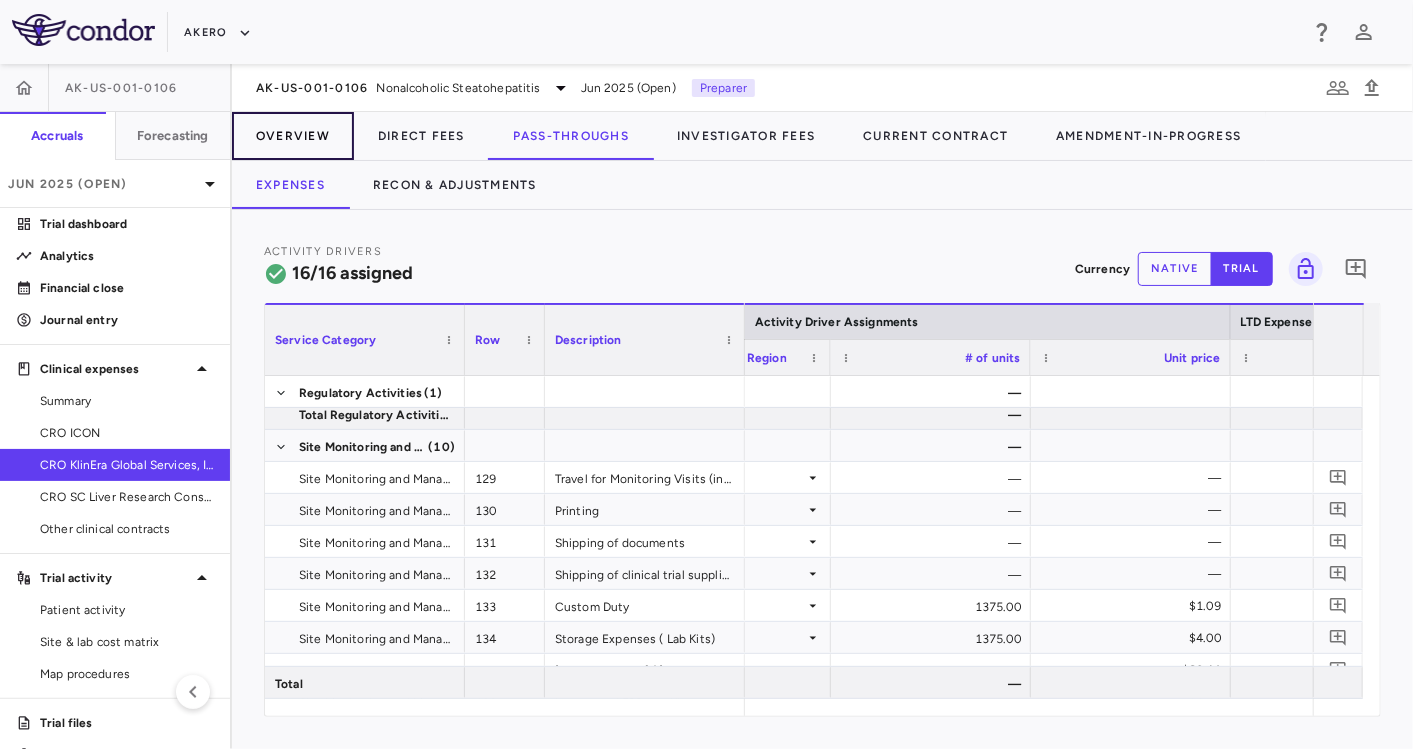 click on "Overview" at bounding box center [293, 136] 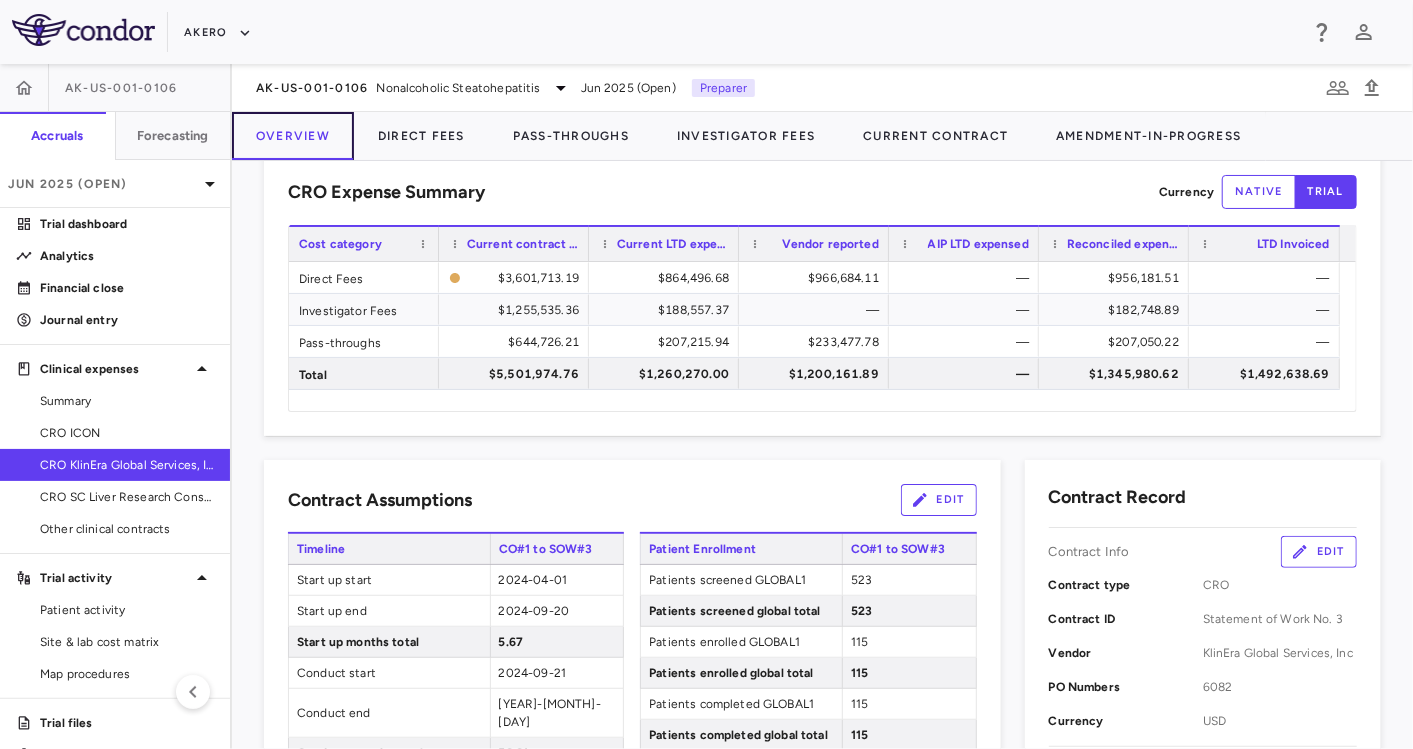 type 